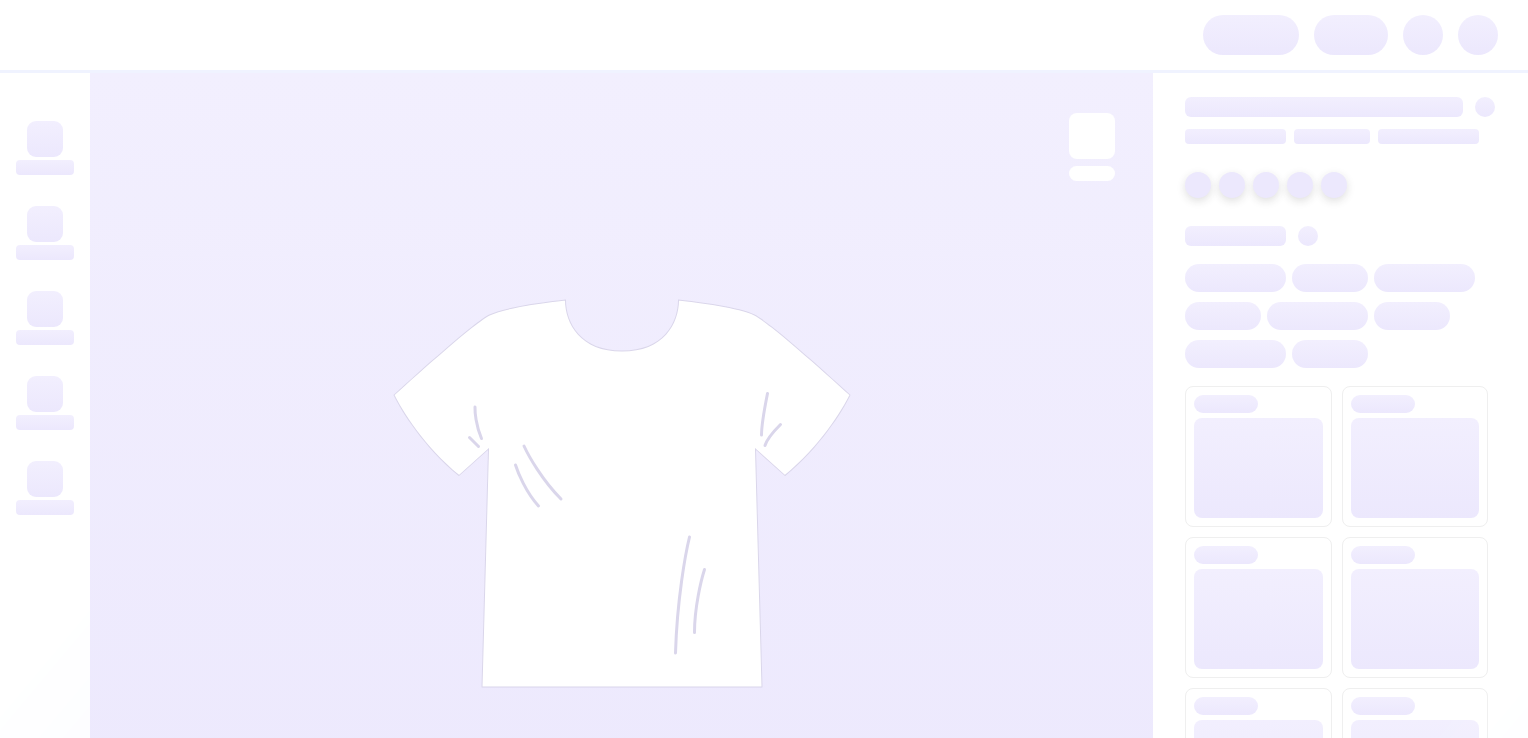 scroll, scrollTop: 0, scrollLeft: 0, axis: both 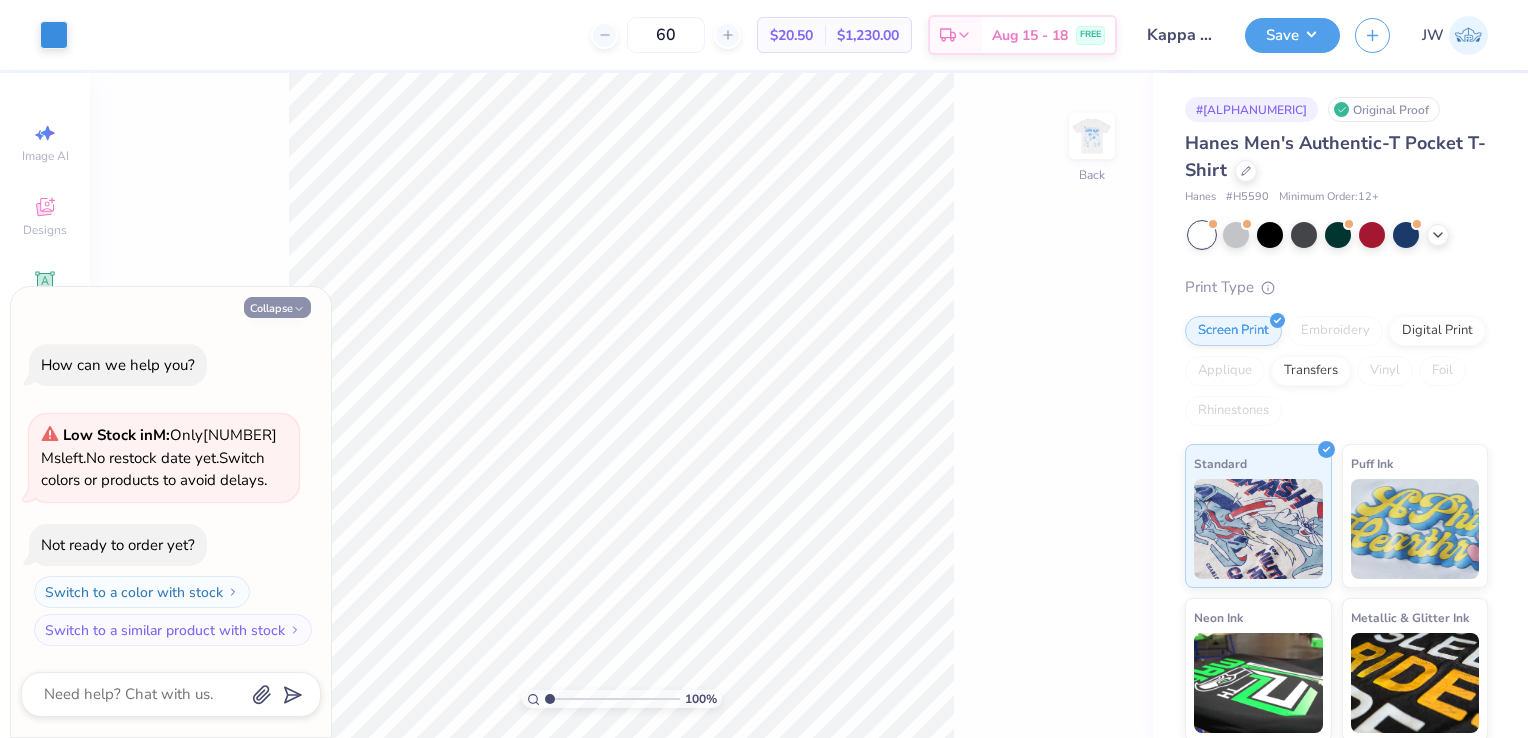 click on "Collapse" at bounding box center (277, 307) 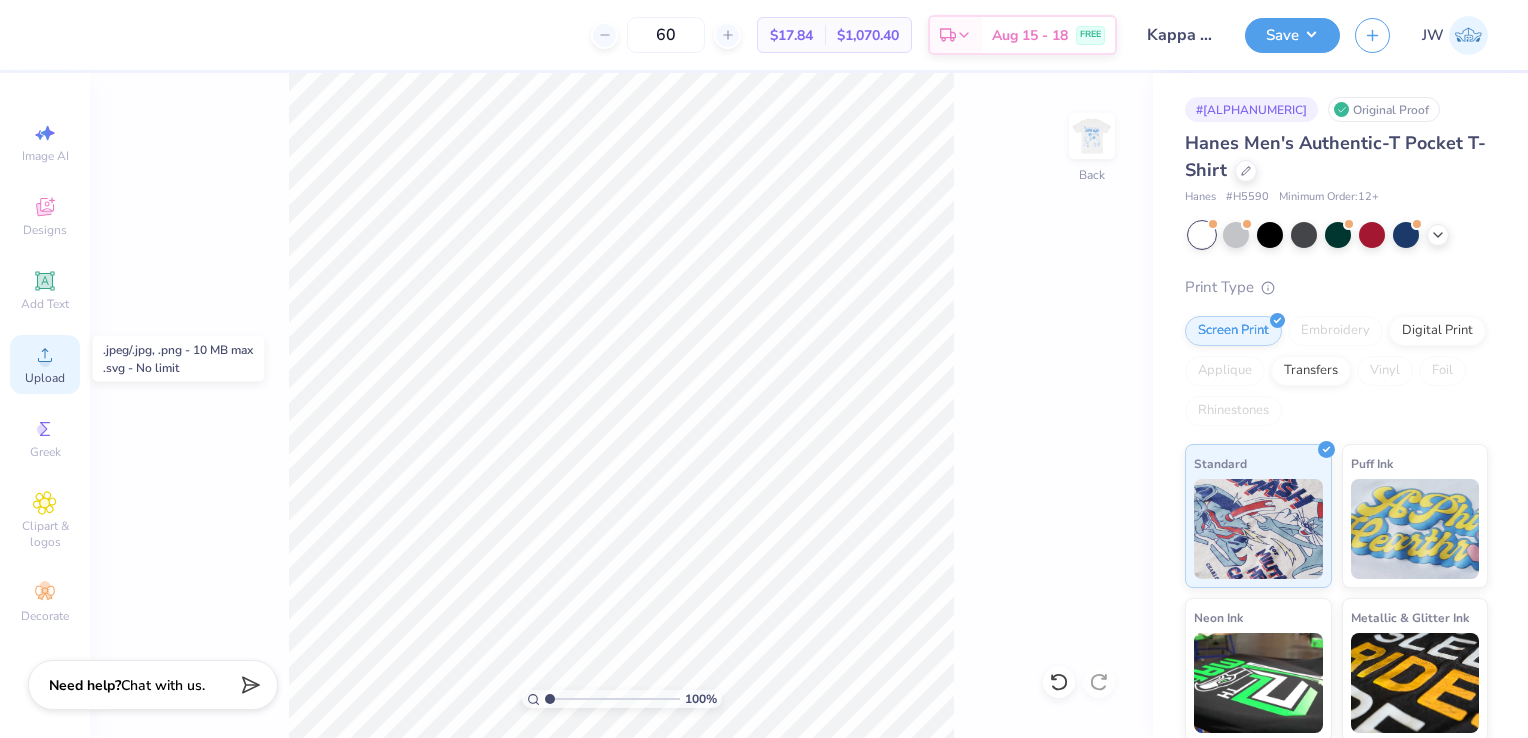 click 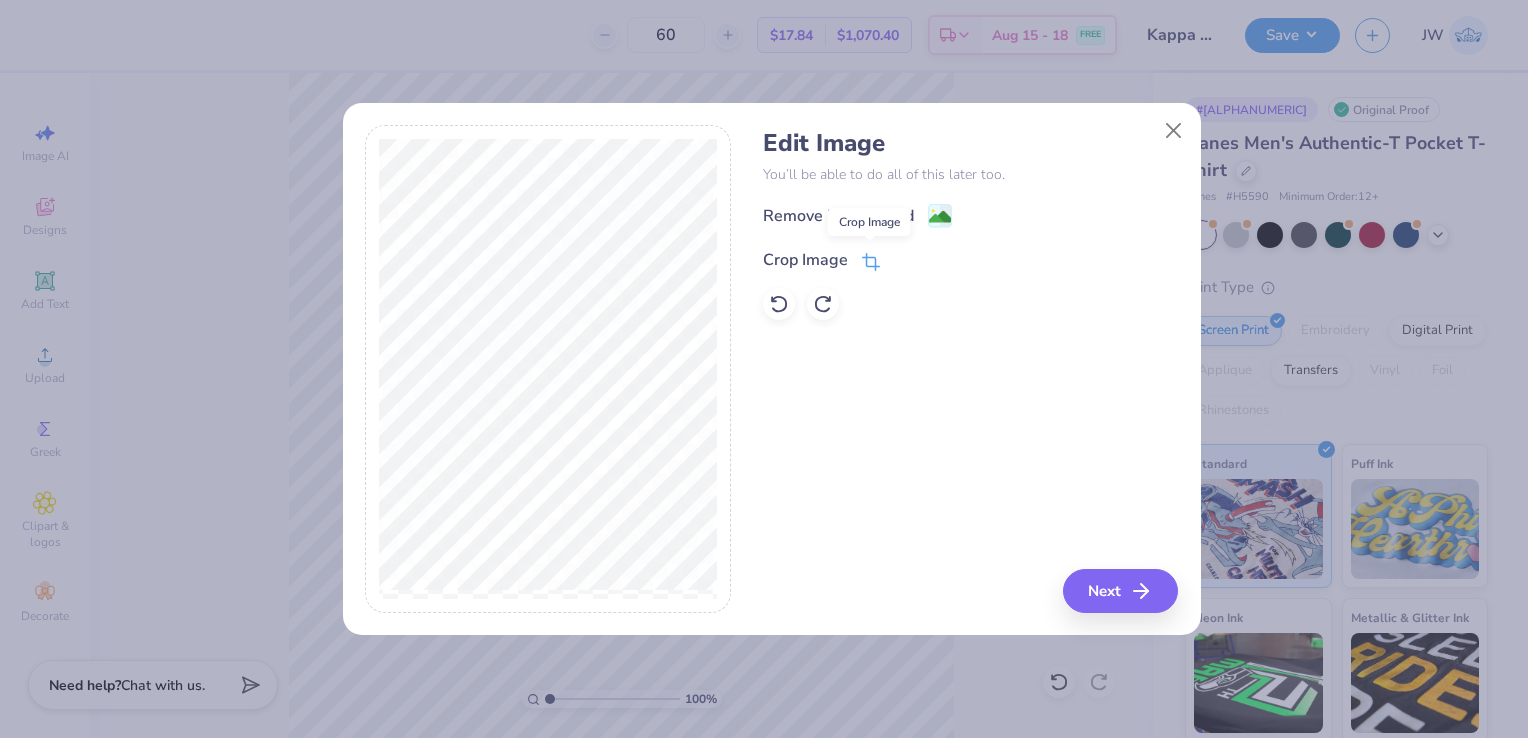 click 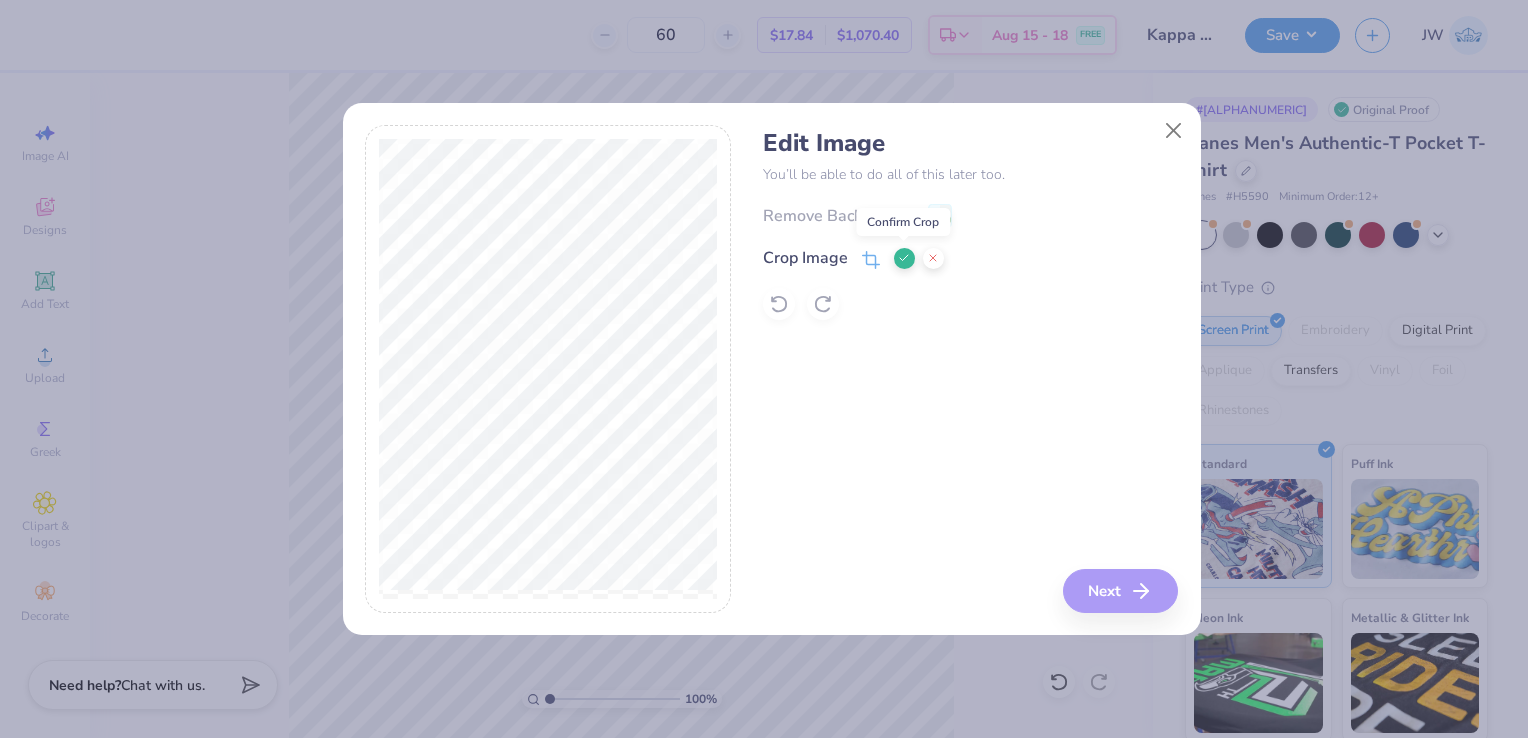 click 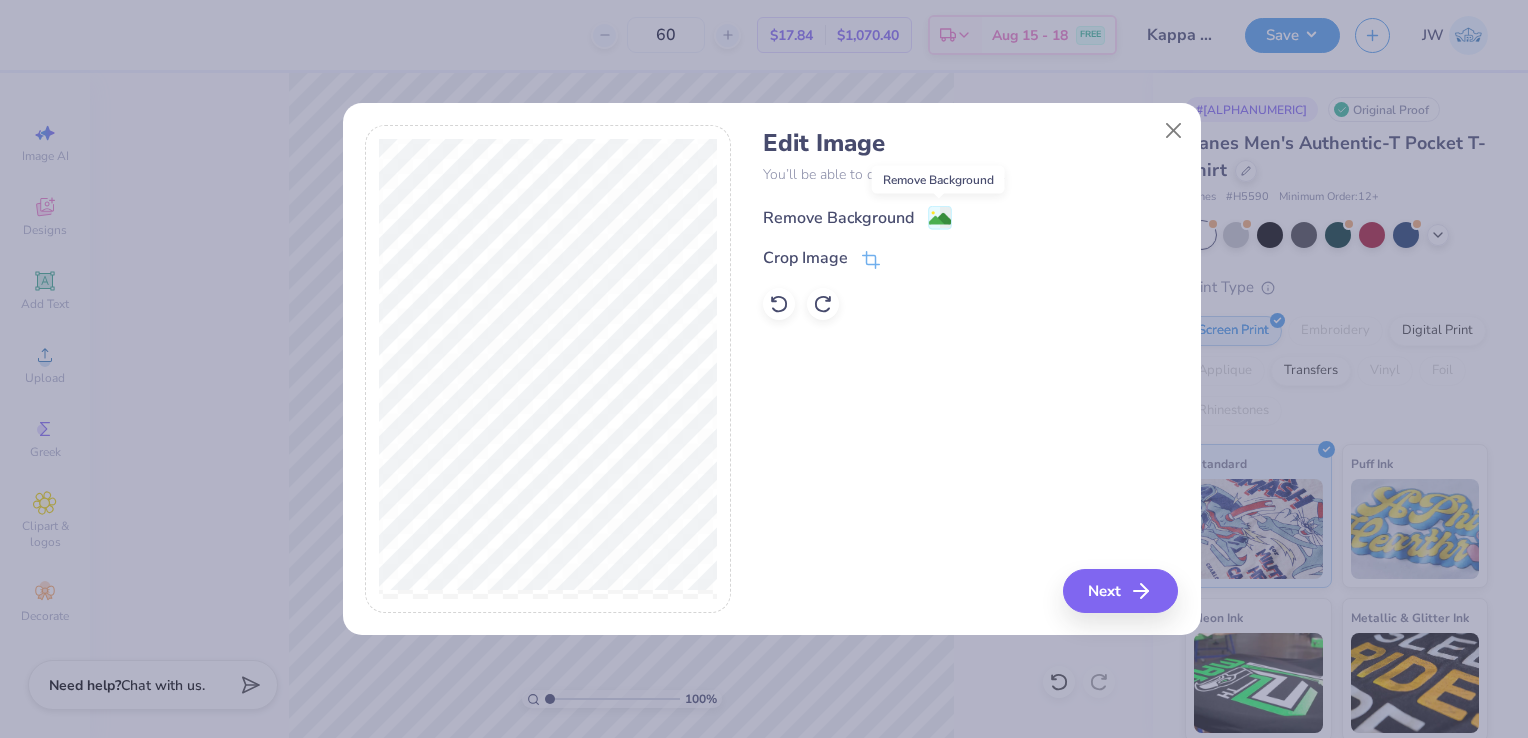 click 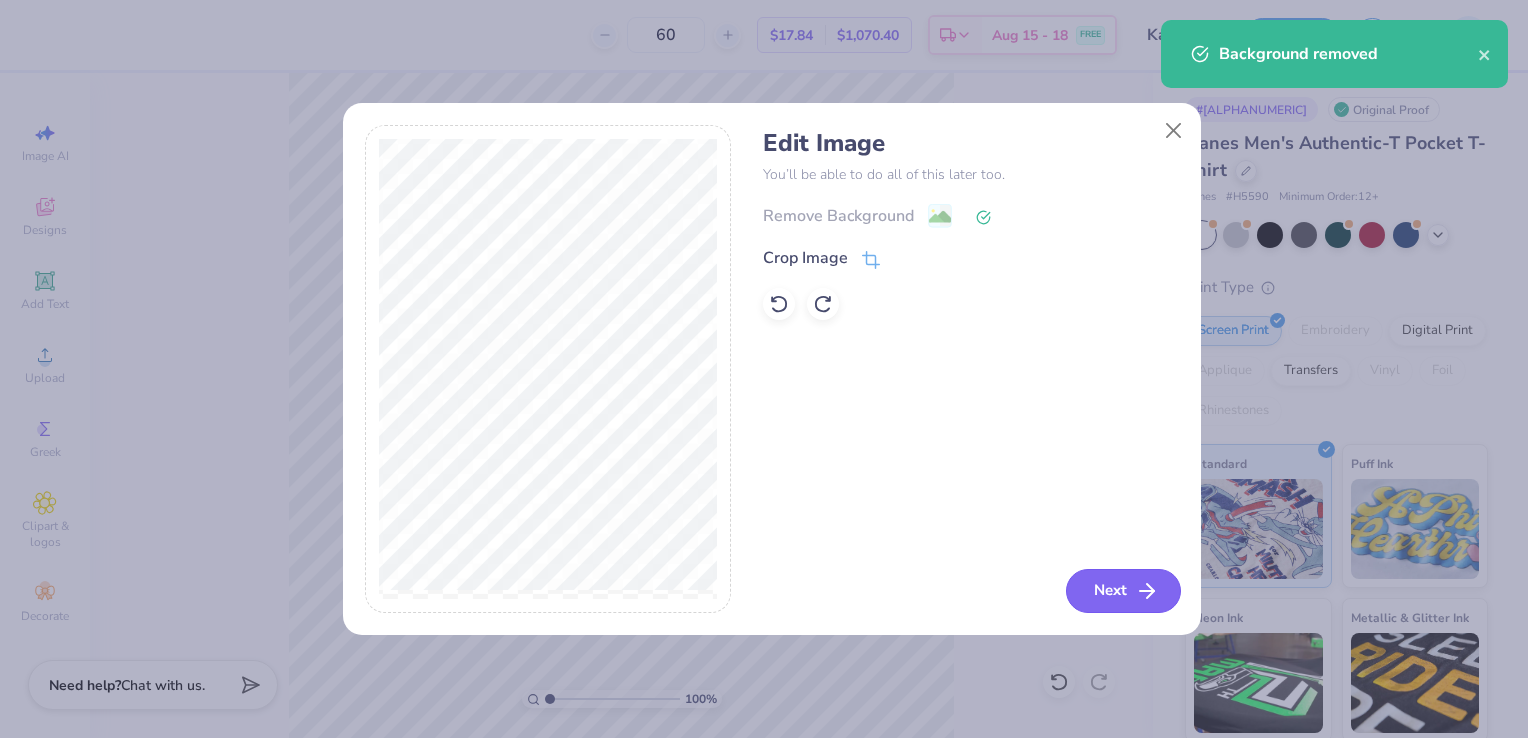 click on "Next" at bounding box center [1123, 591] 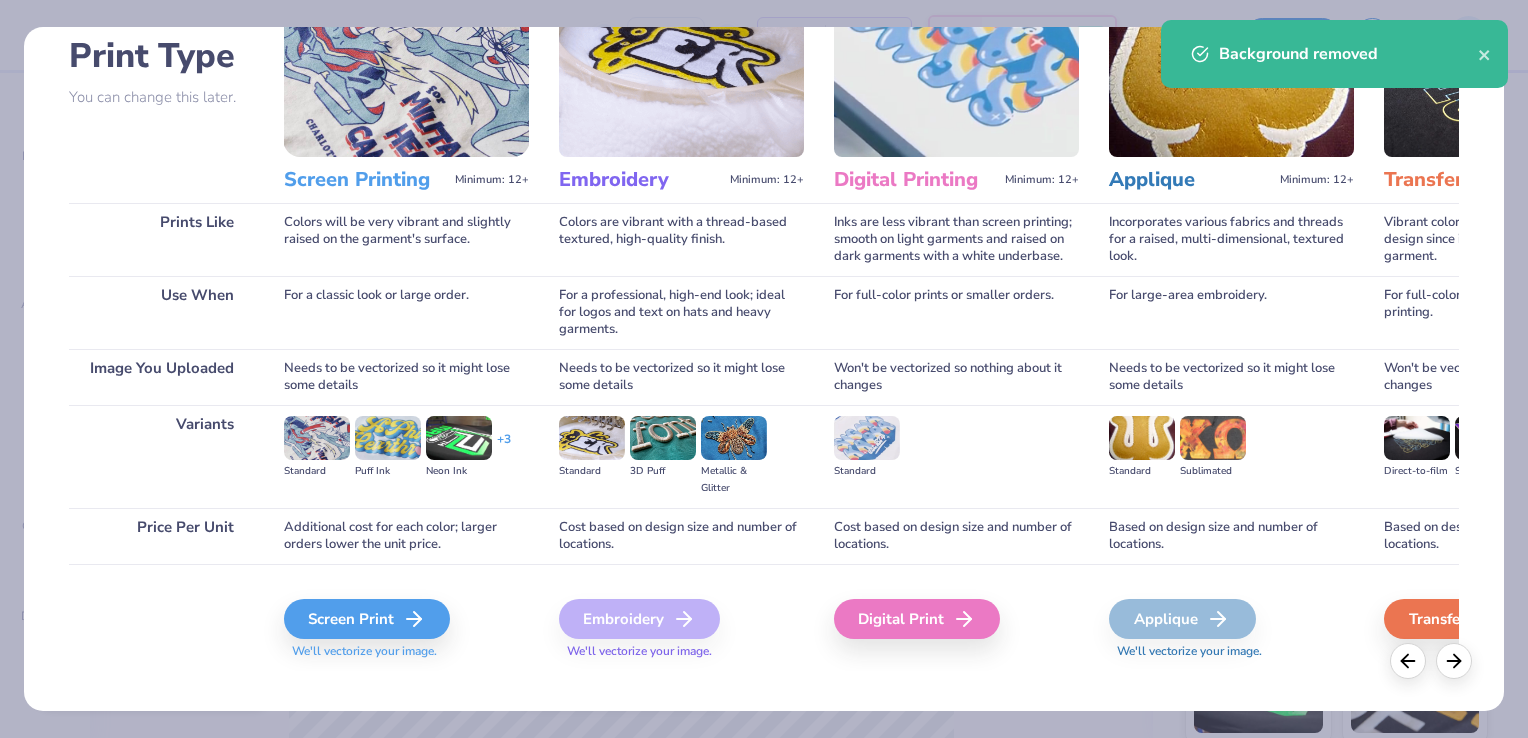 scroll, scrollTop: 158, scrollLeft: 0, axis: vertical 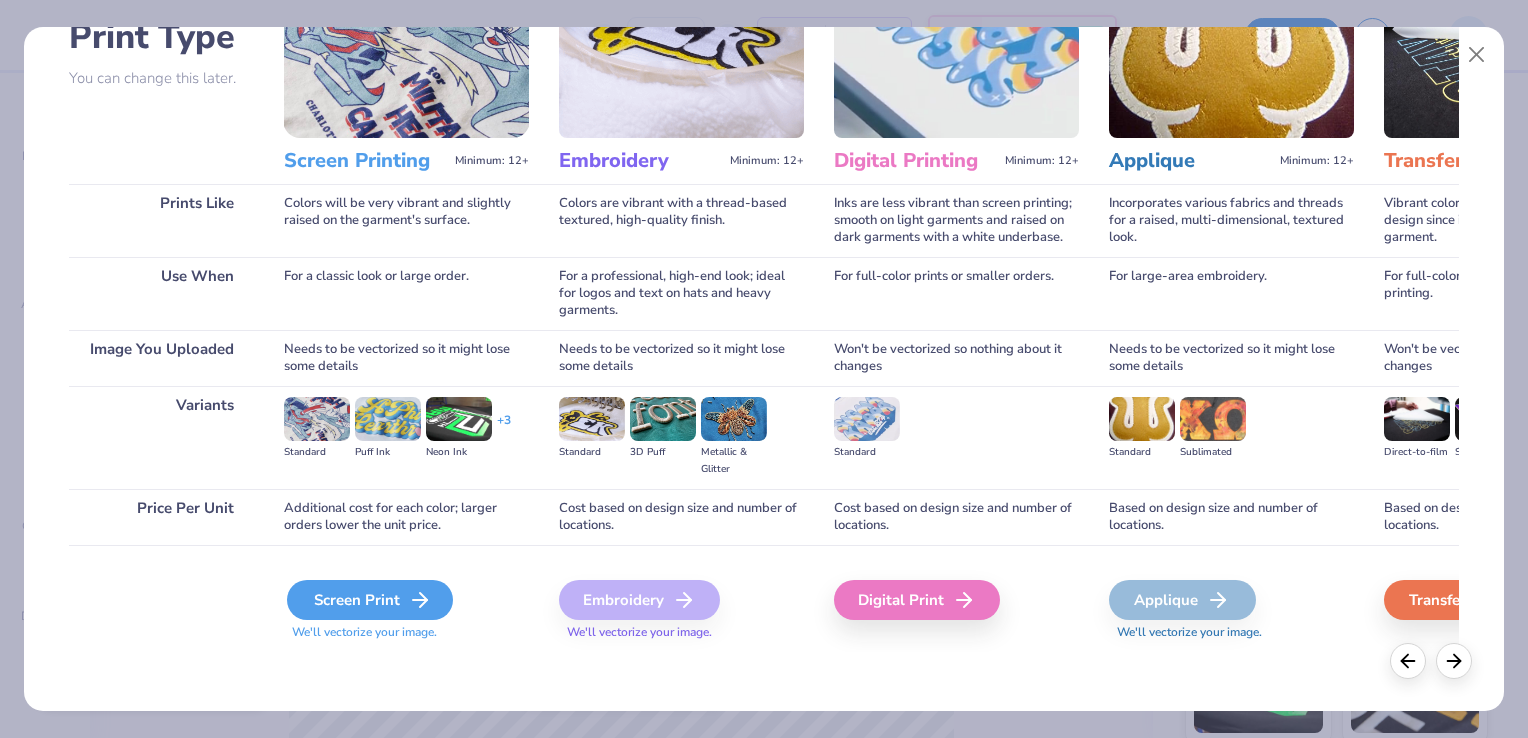 click on "Screen Print" at bounding box center (370, 600) 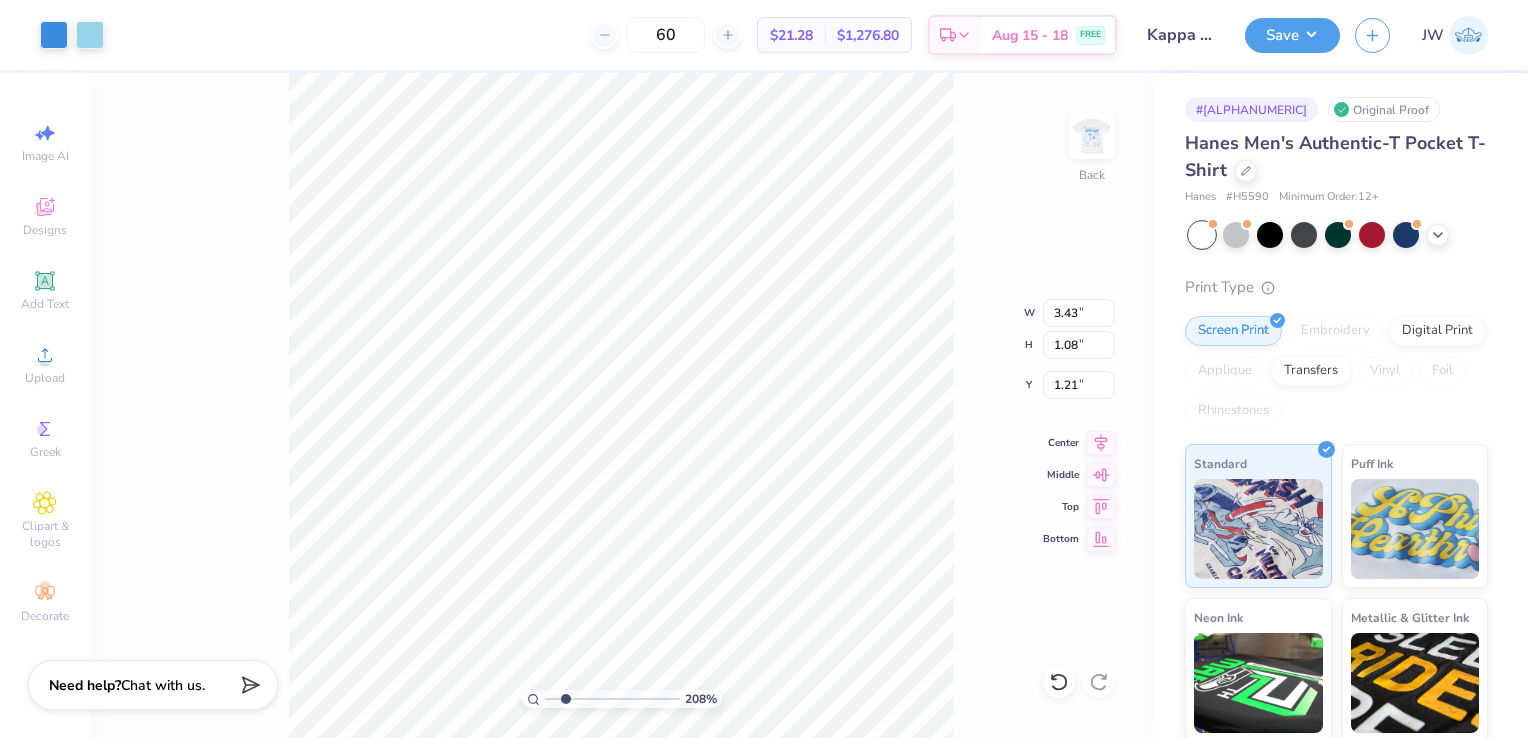 drag, startPoint x: 551, startPoint y: 702, endPoint x: 565, endPoint y: 701, distance: 14.035668 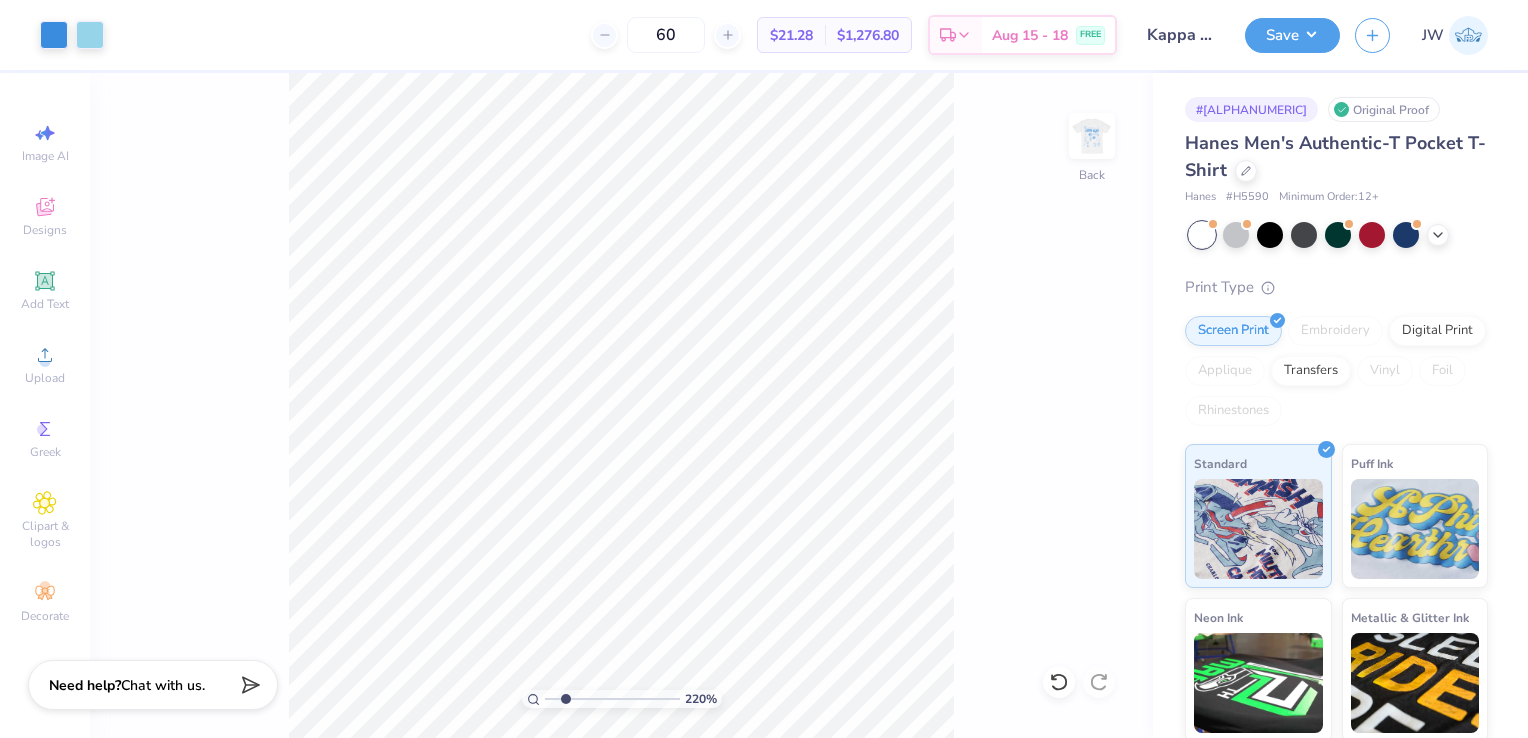 click 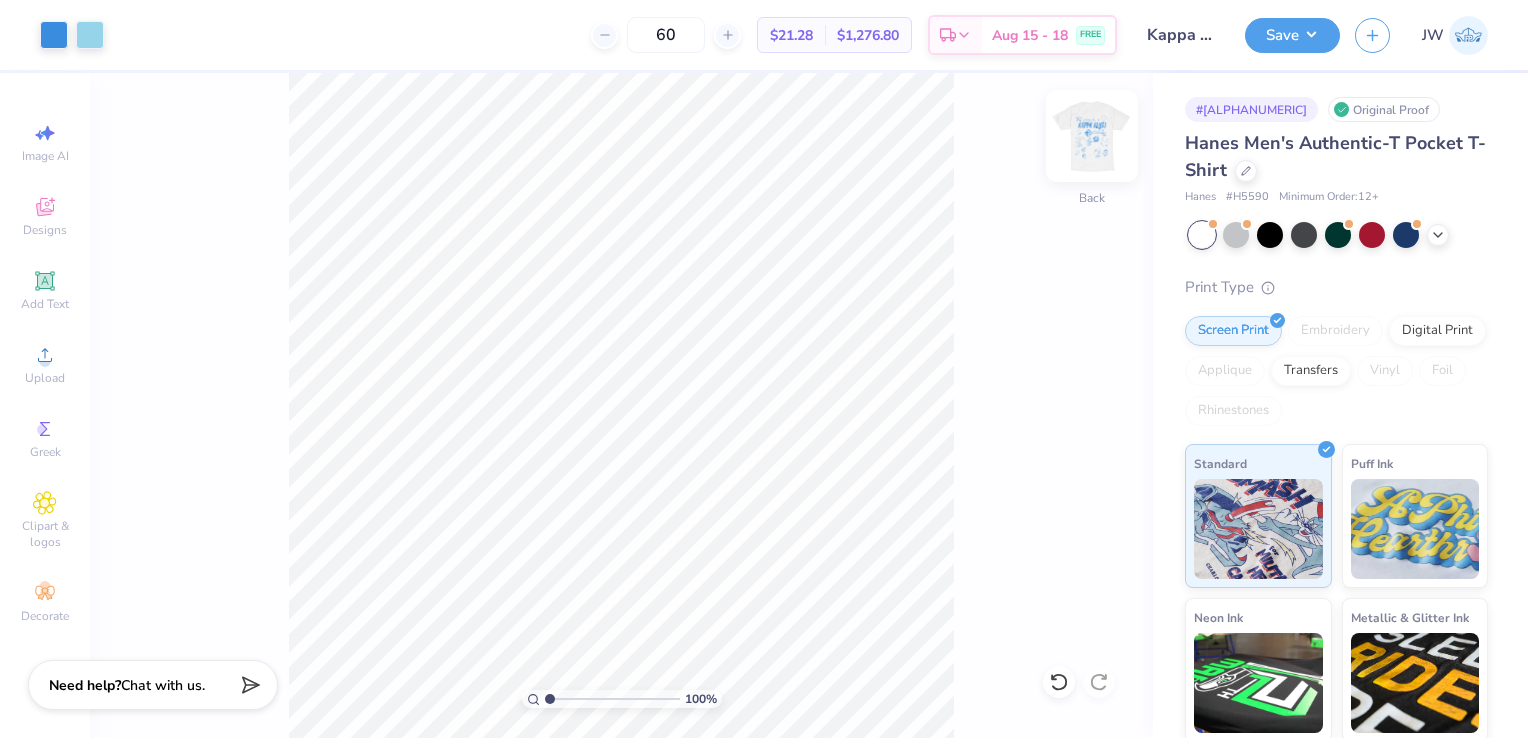 click at bounding box center [1092, 136] 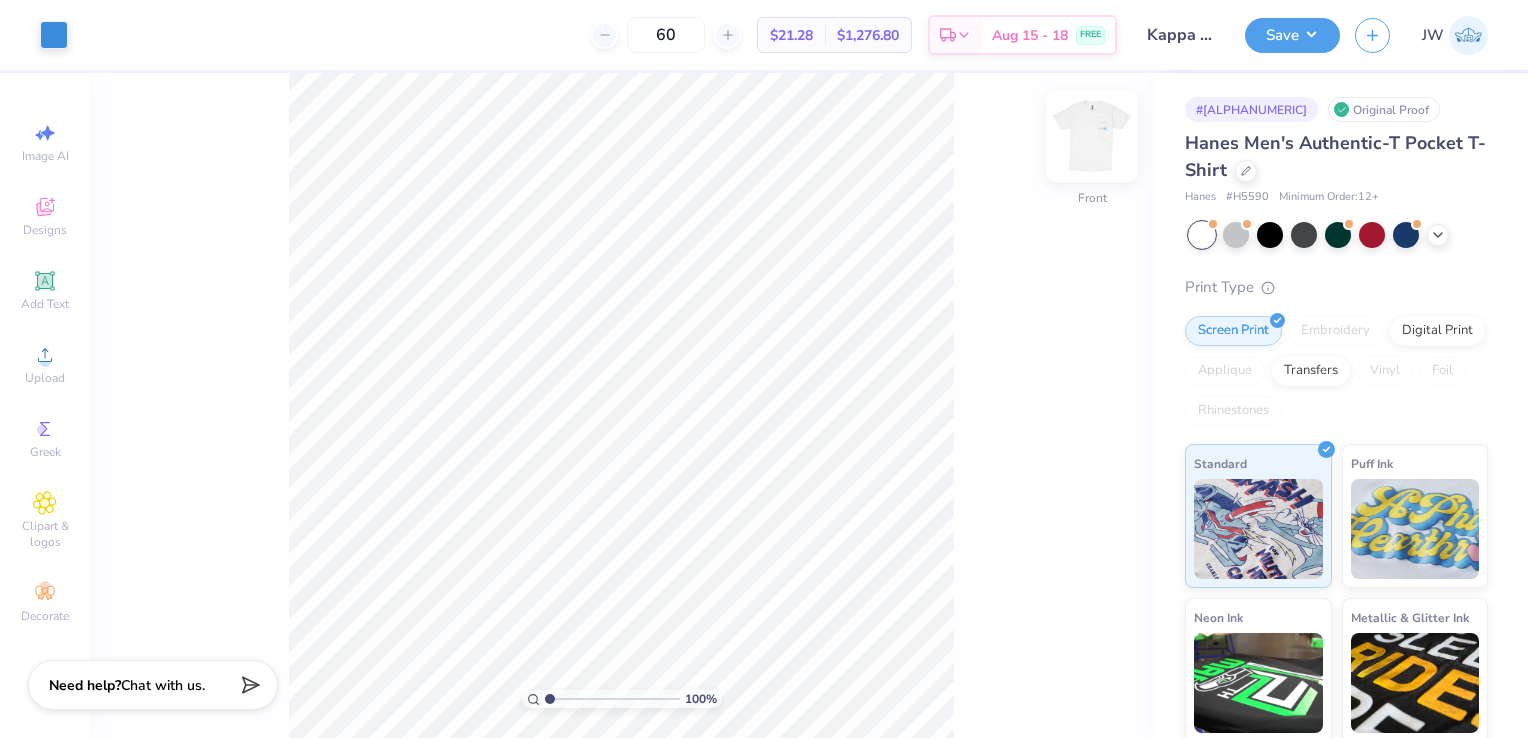 click at bounding box center [1092, 136] 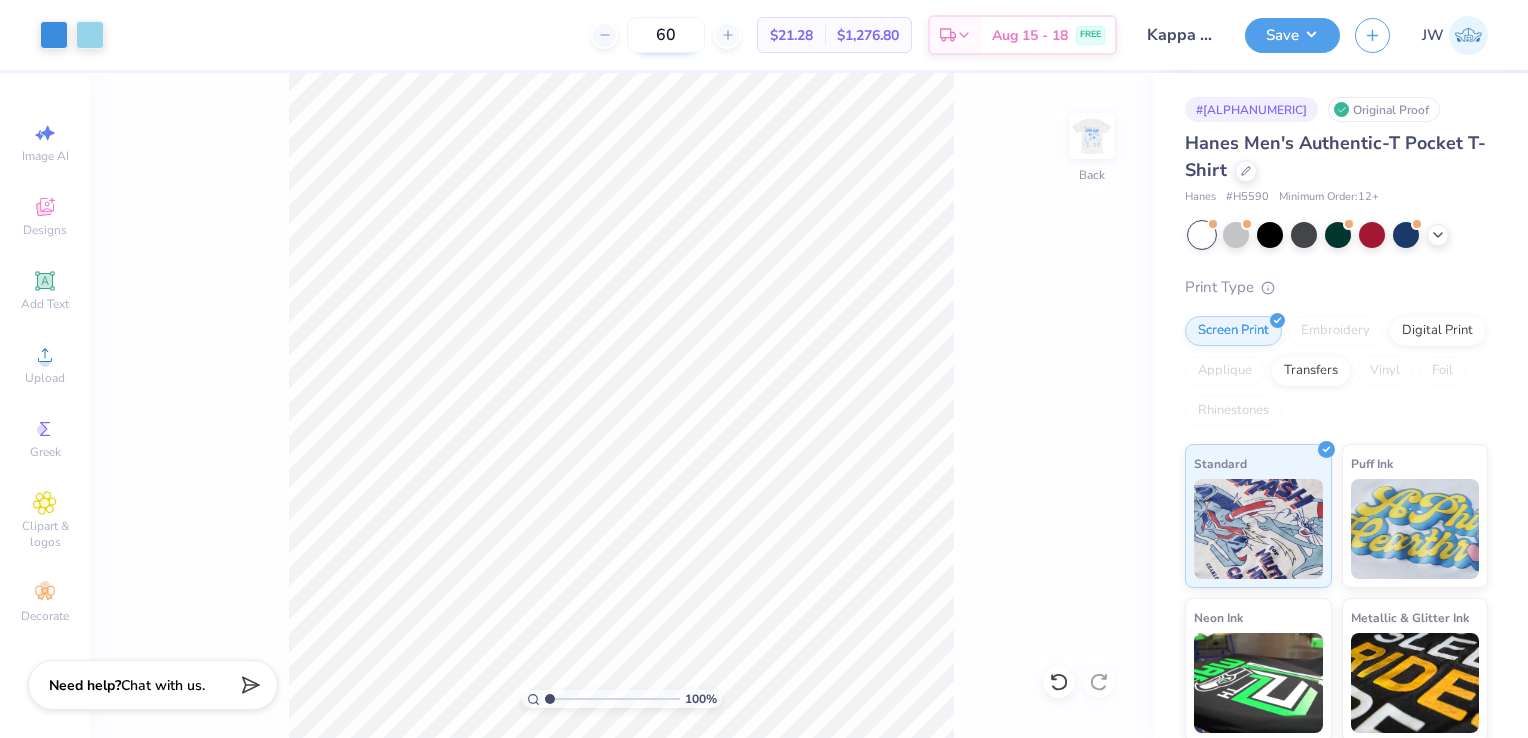 click on "60" at bounding box center [666, 35] 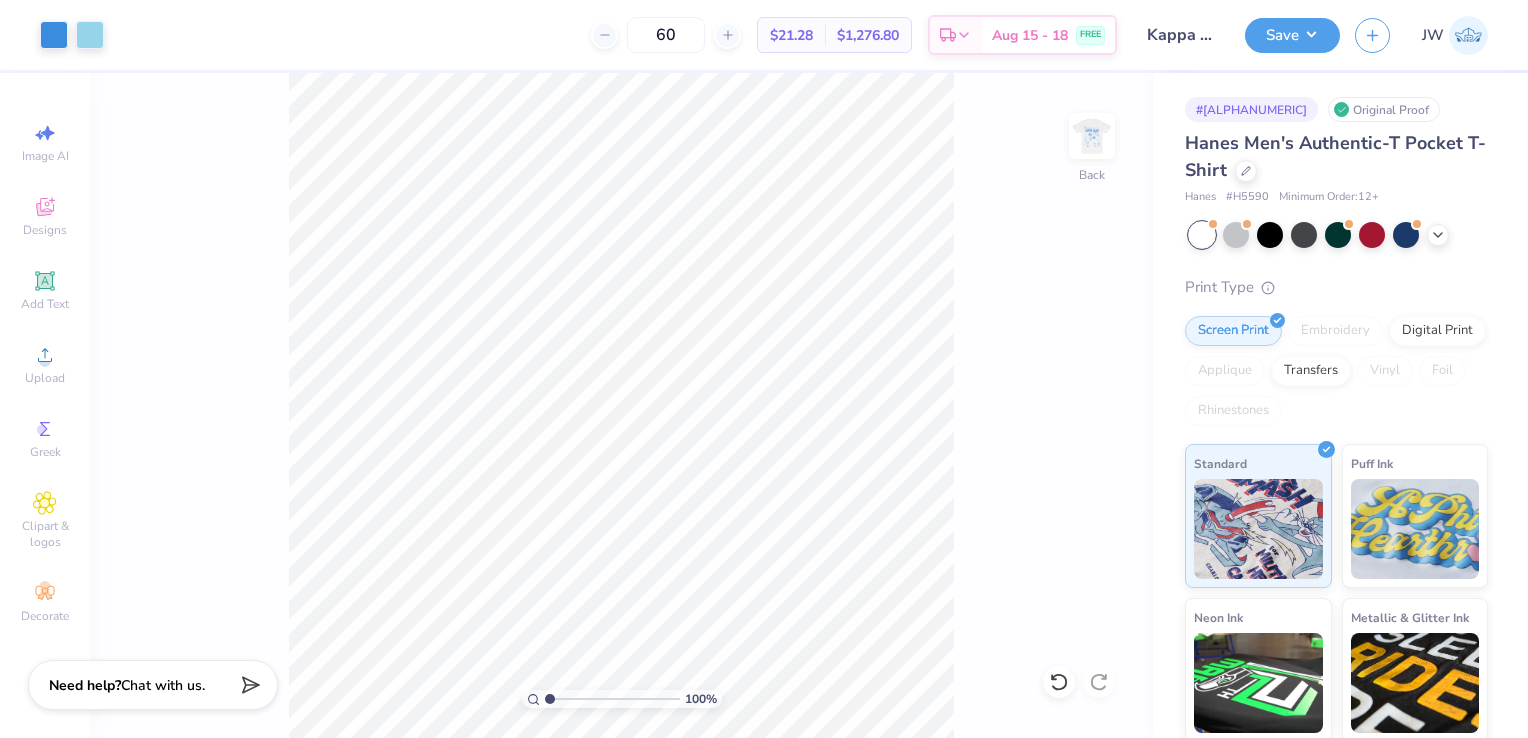 type on "6" 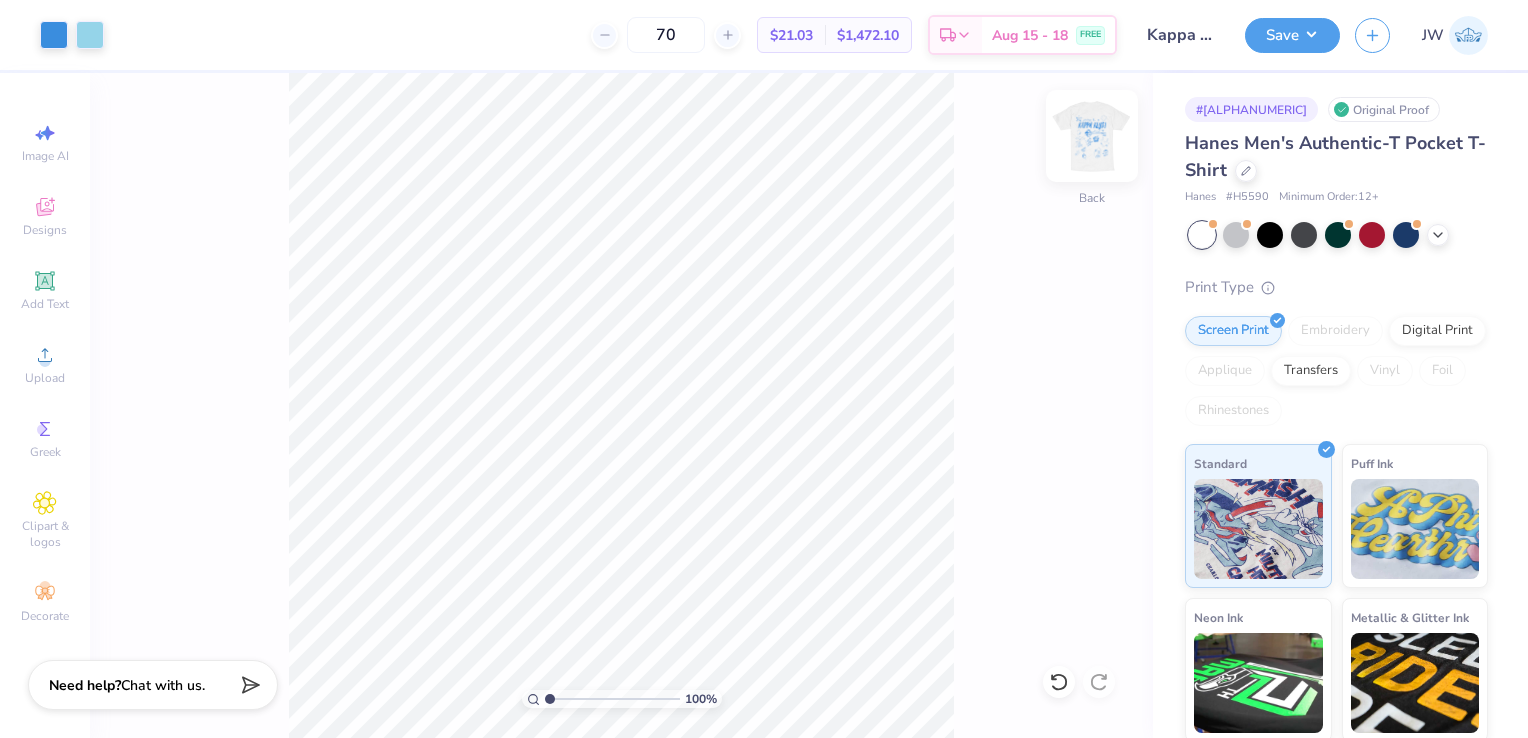 type on "70" 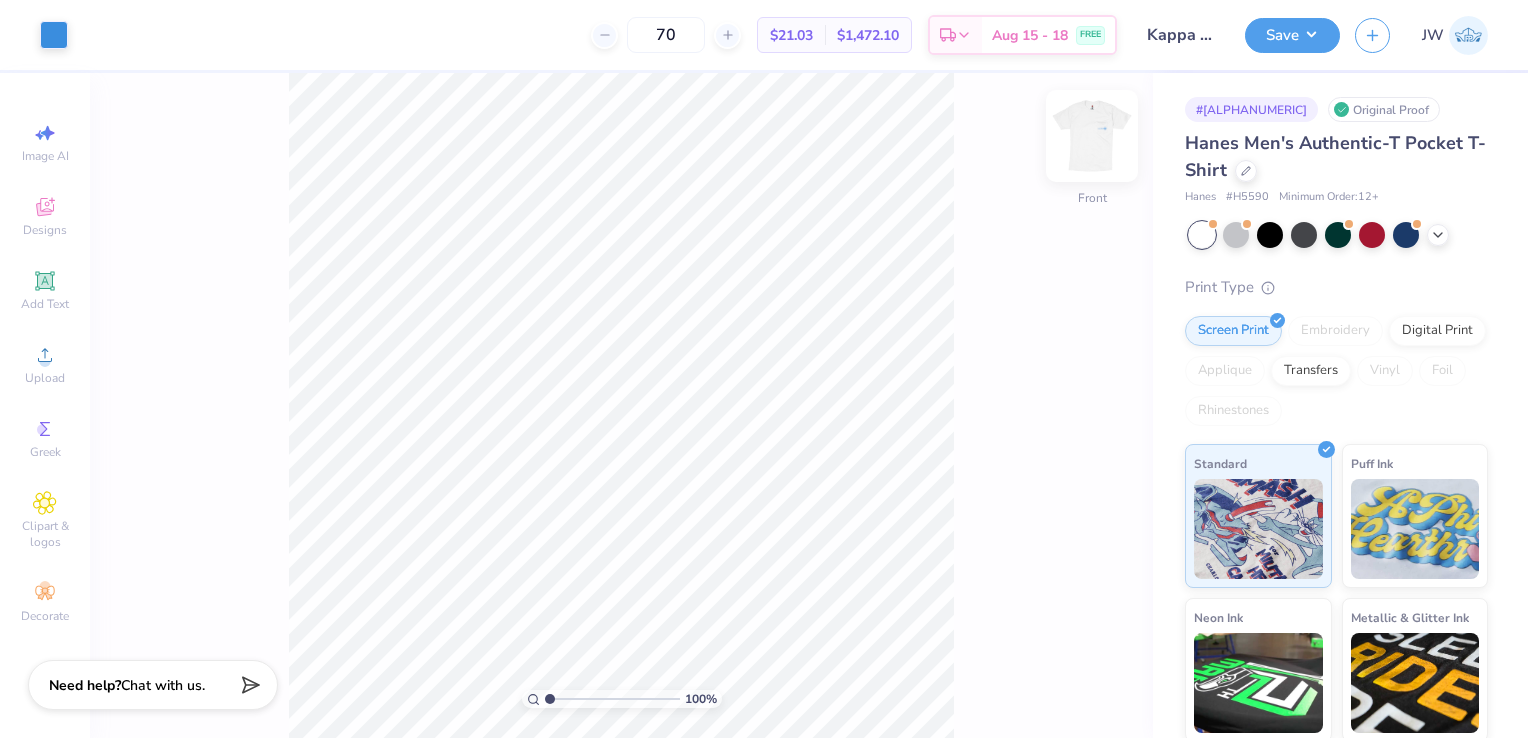 click at bounding box center [1092, 136] 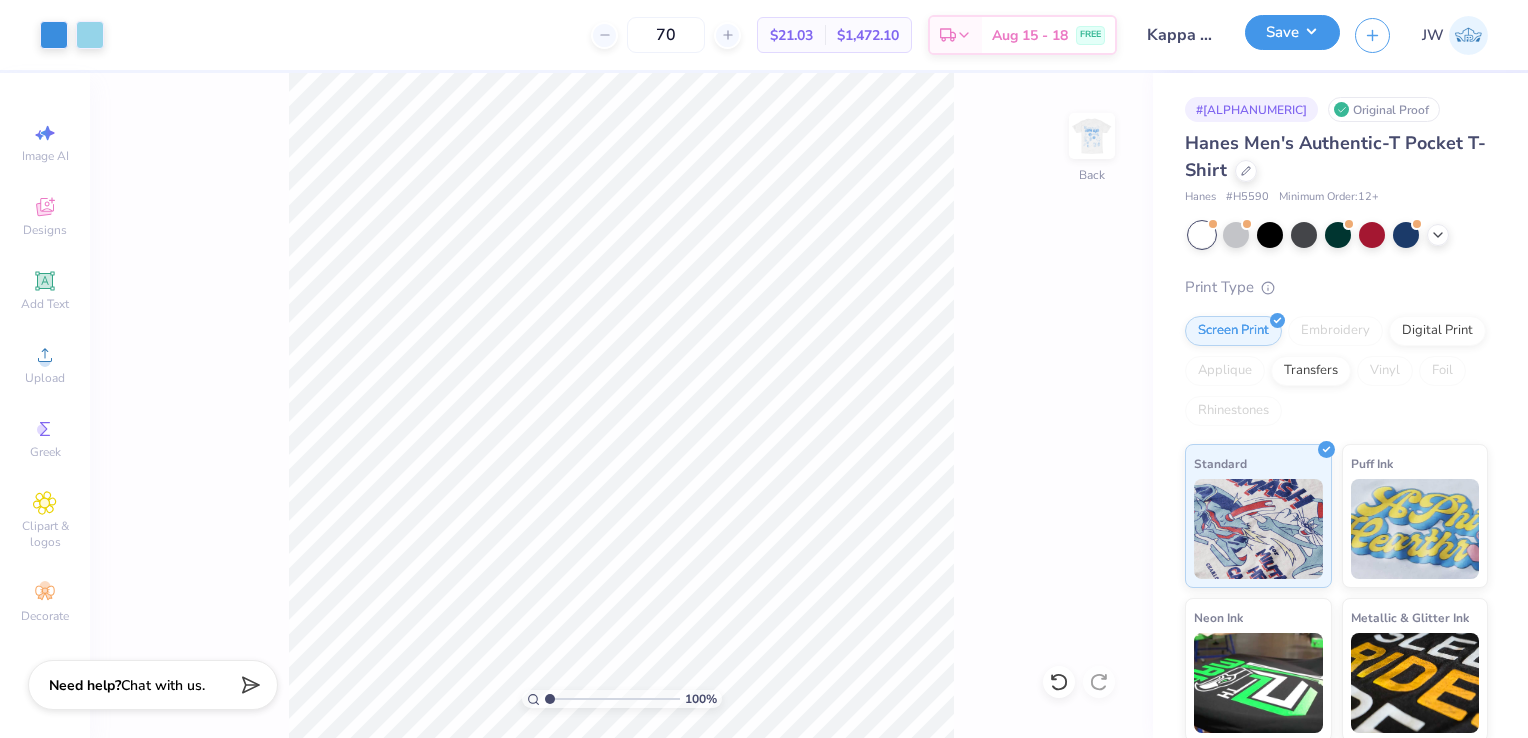 click on "Save" at bounding box center [1292, 32] 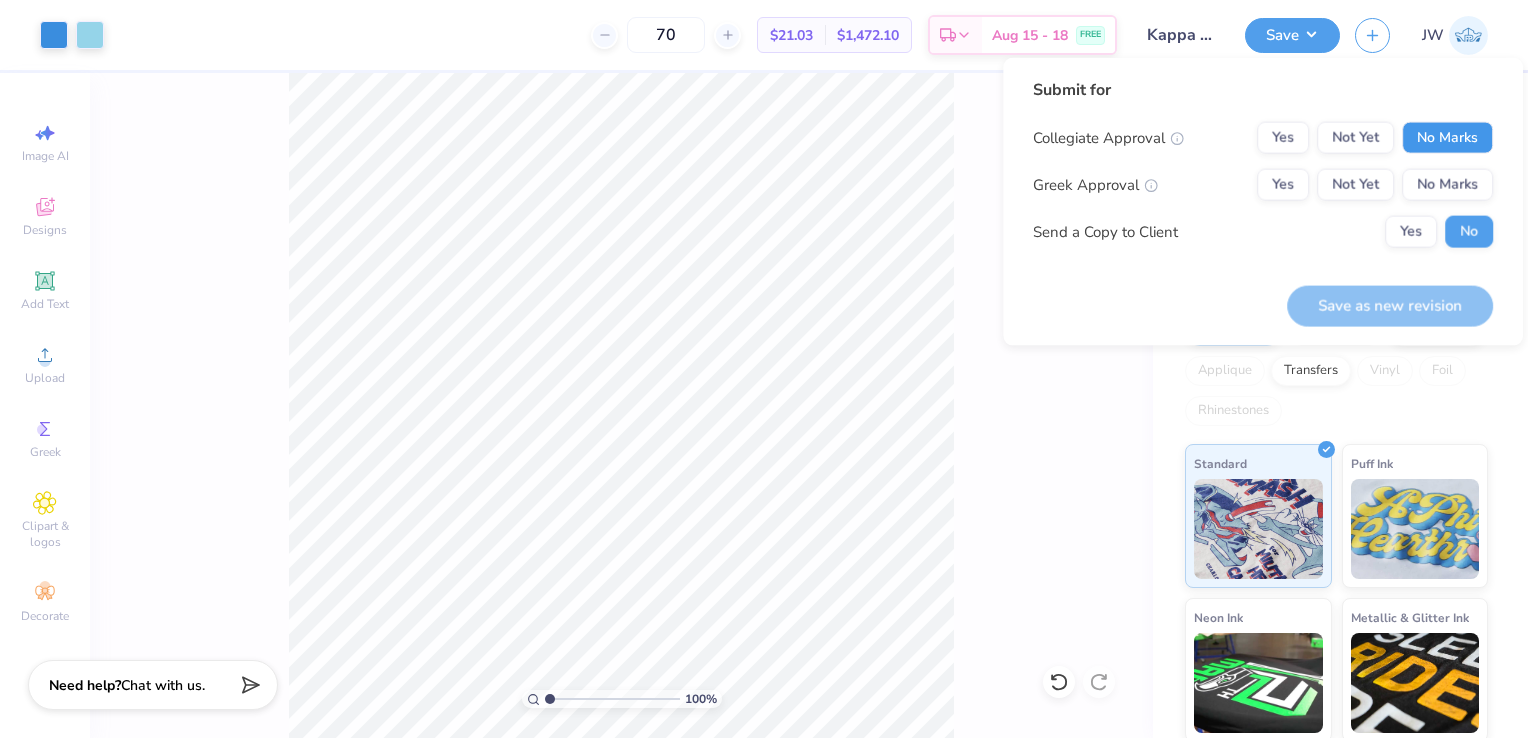 click on "No Marks" at bounding box center [1447, 138] 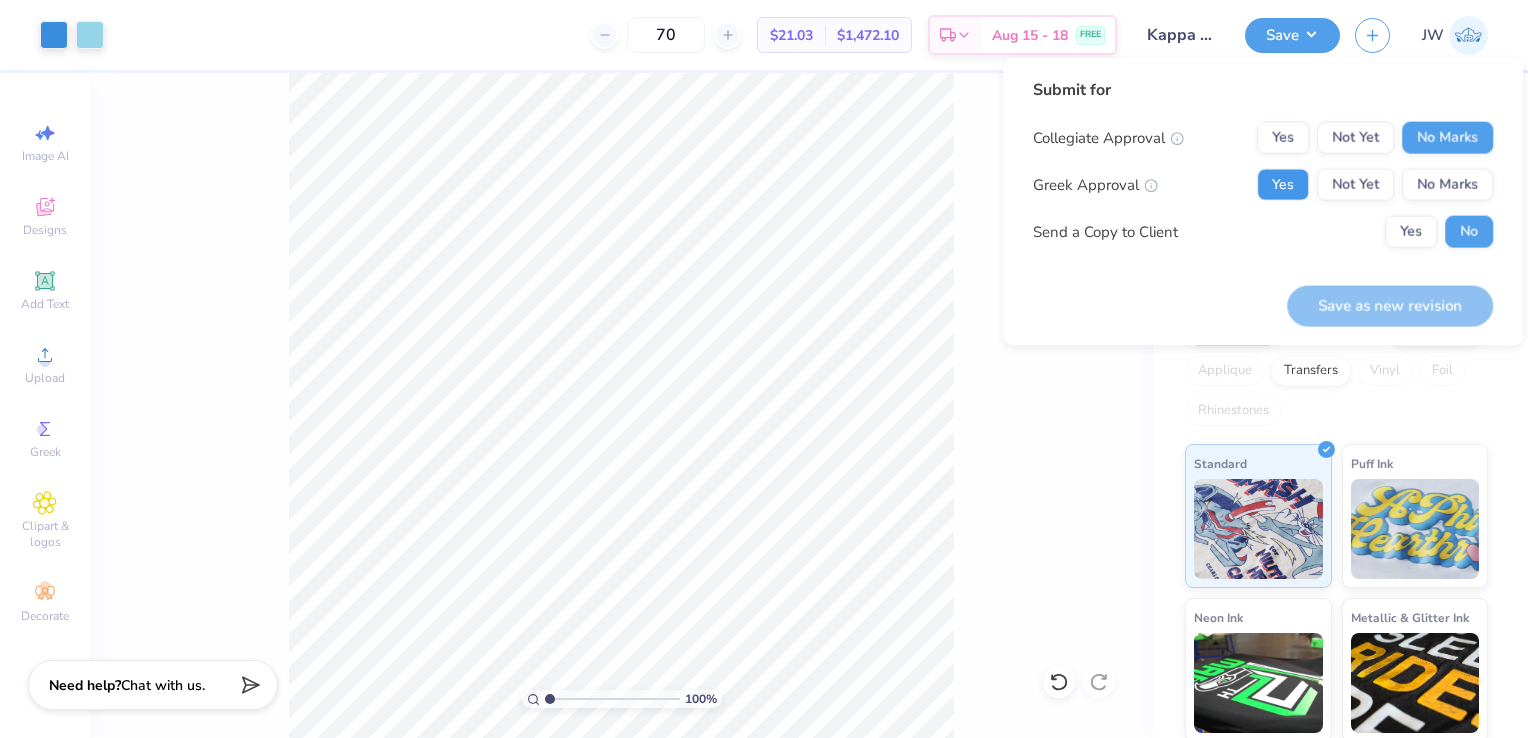 click on "Yes" at bounding box center [1283, 185] 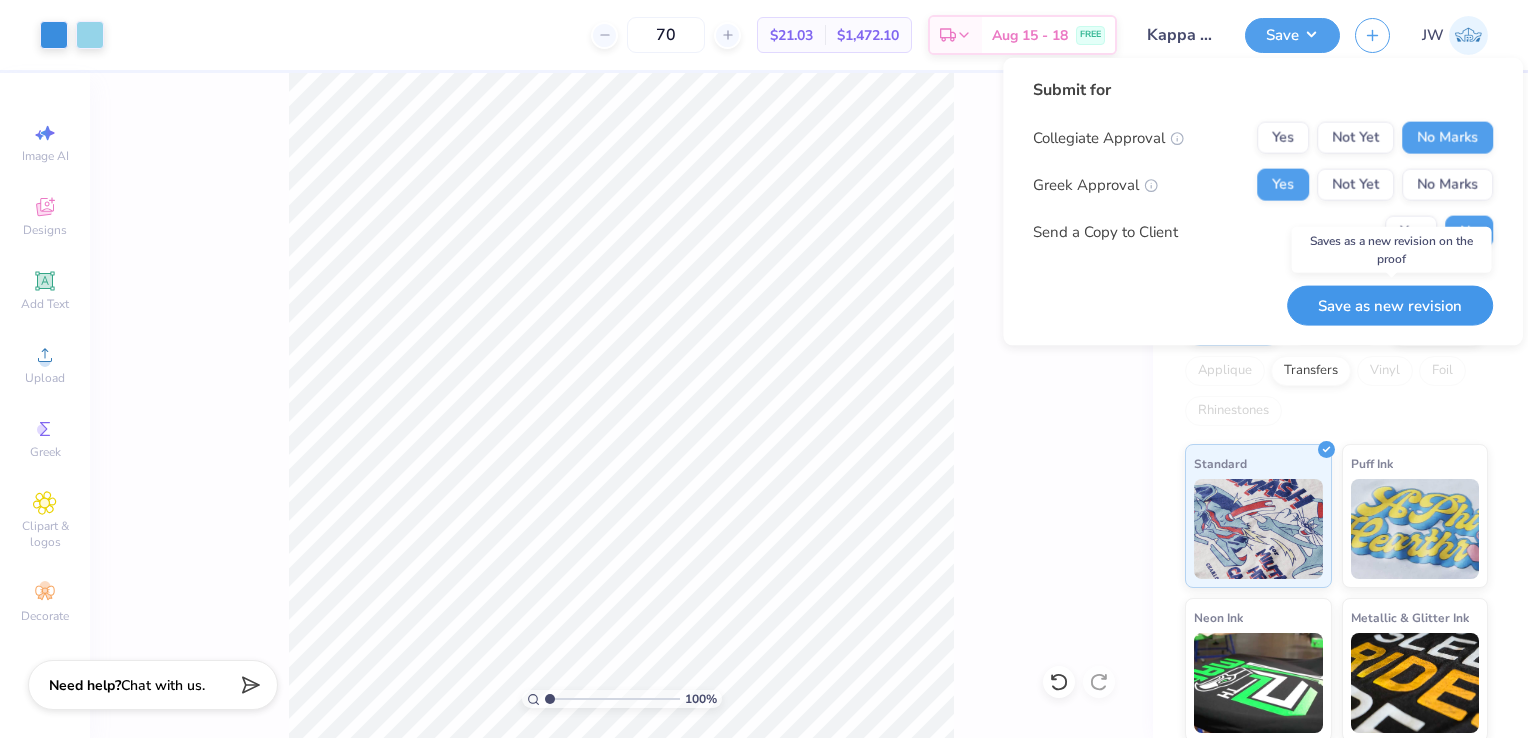 click on "Save as new revision" at bounding box center [1390, 305] 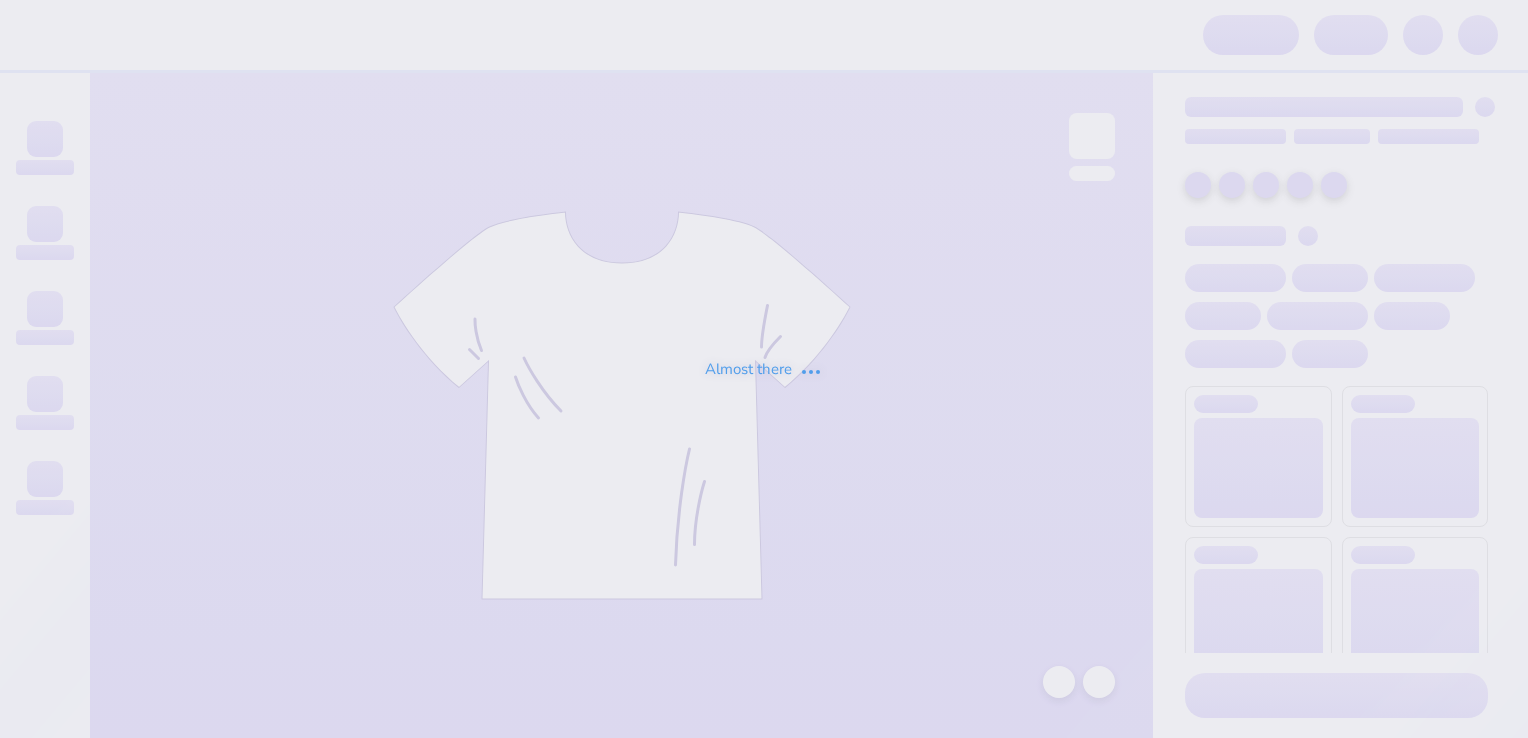 scroll, scrollTop: 0, scrollLeft: 0, axis: both 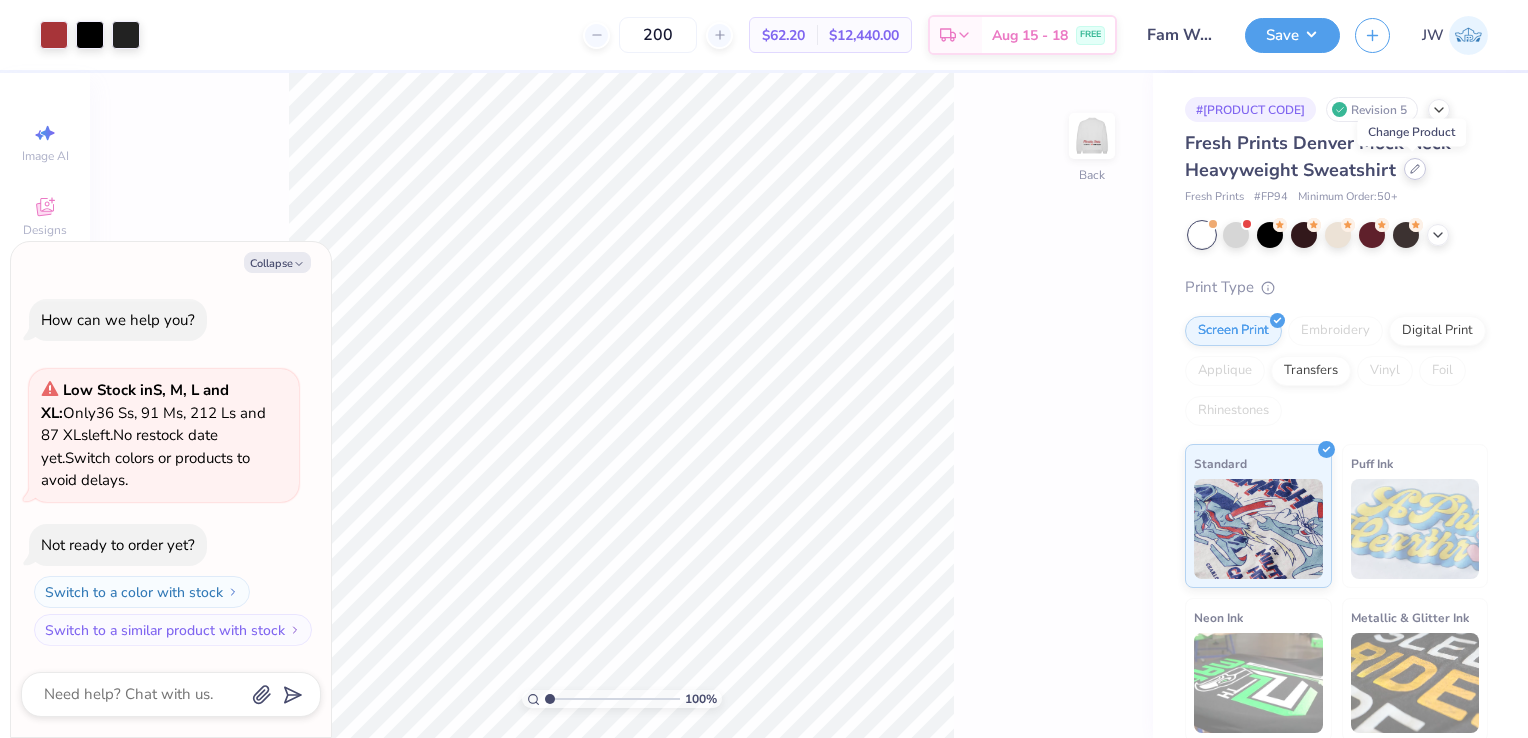 click 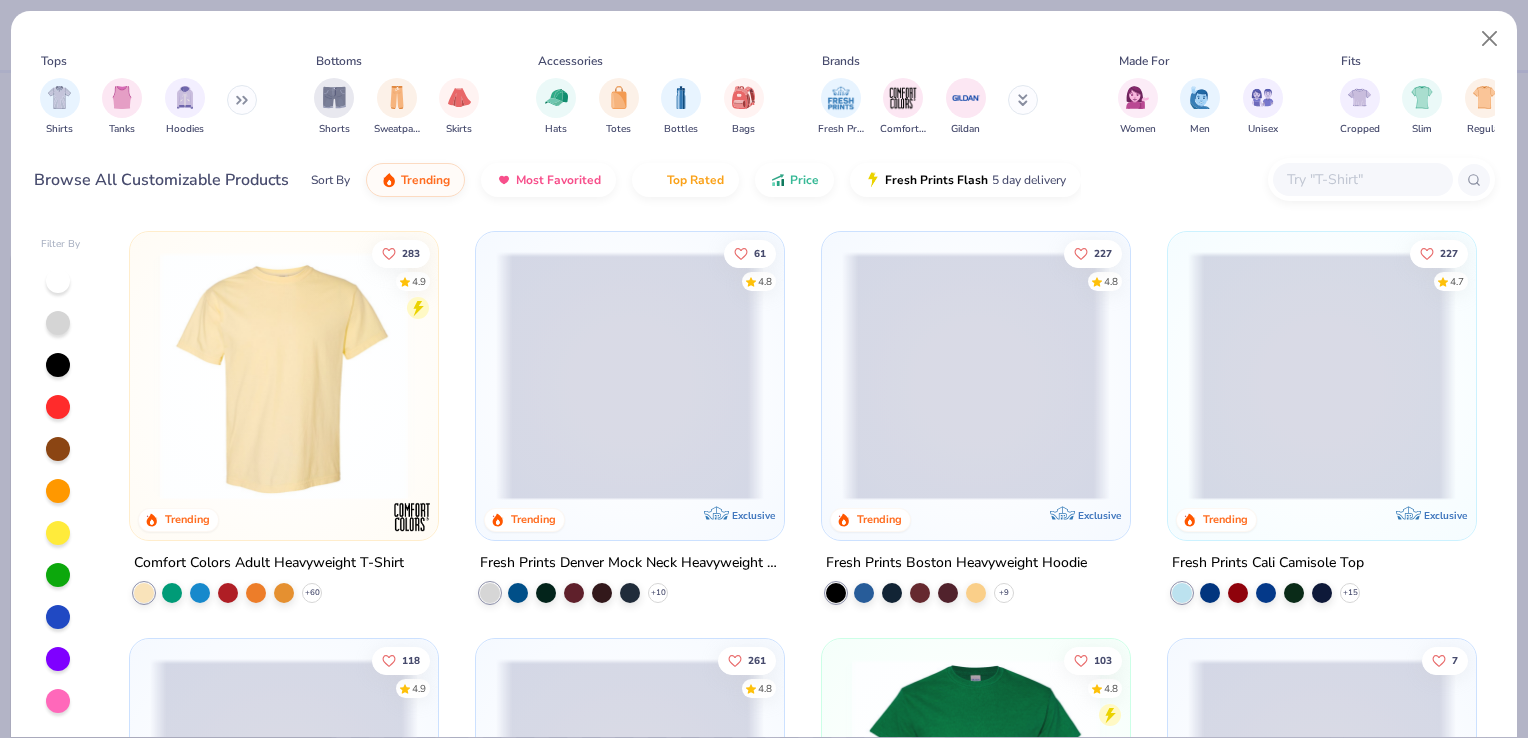 click at bounding box center [185, 97] 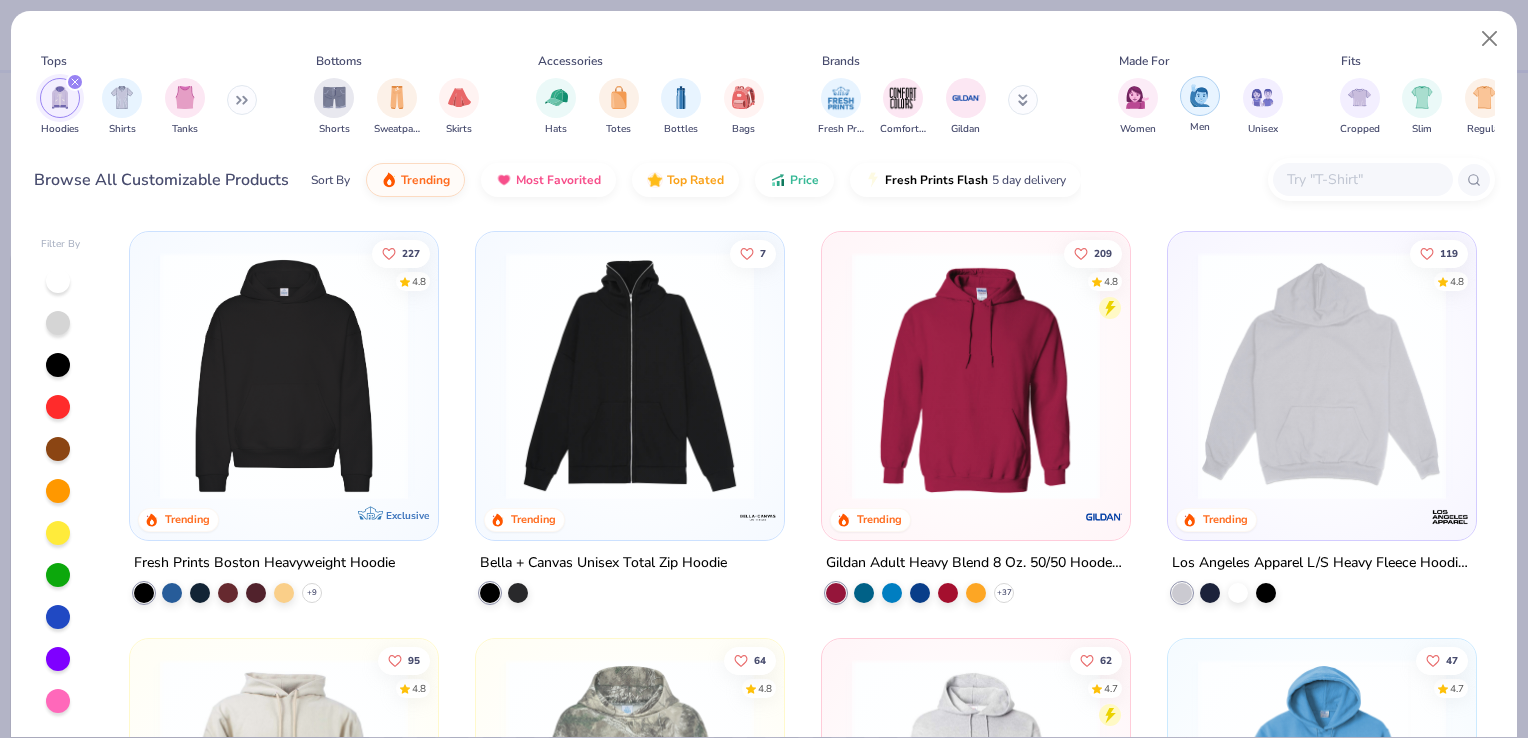 click at bounding box center [1262, 97] 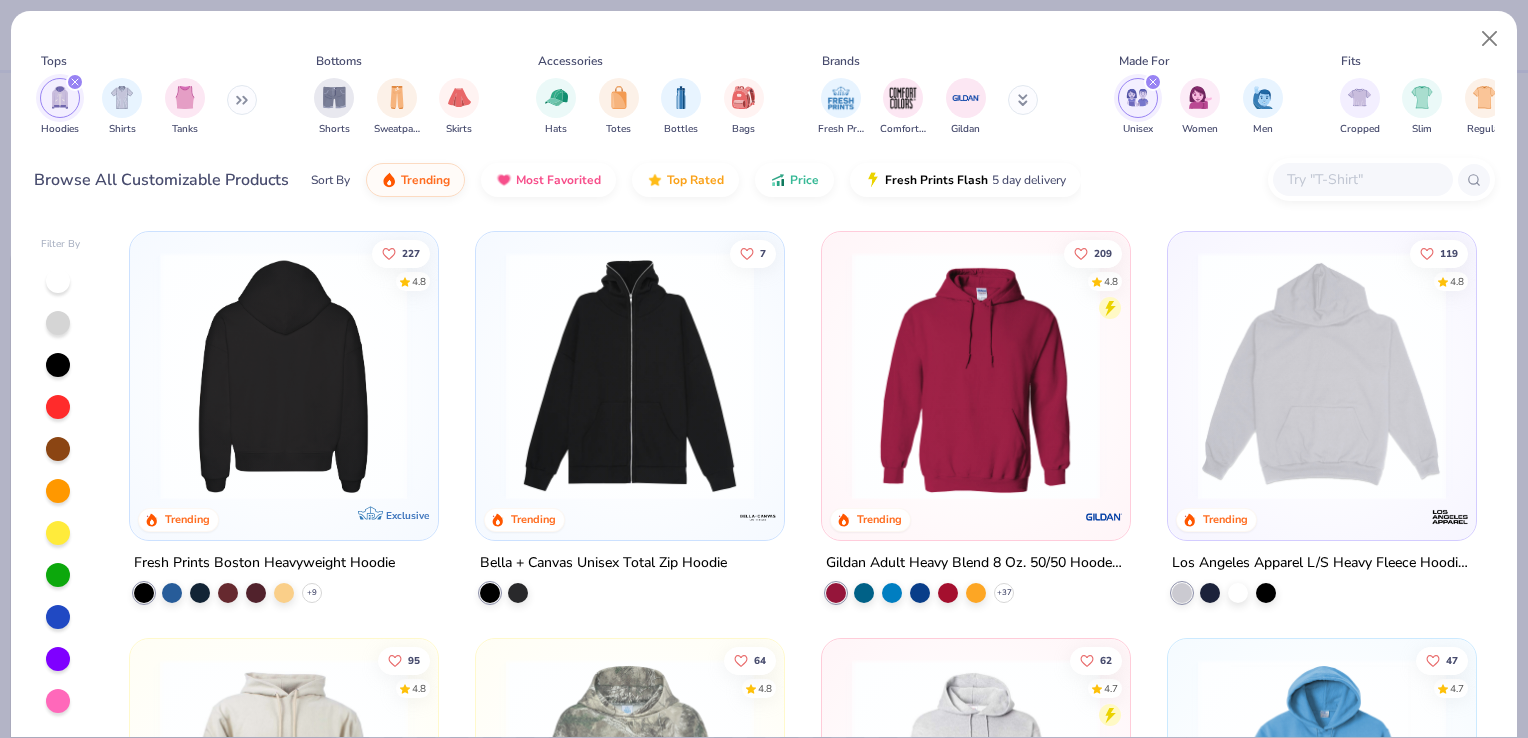 click at bounding box center (17, 376) 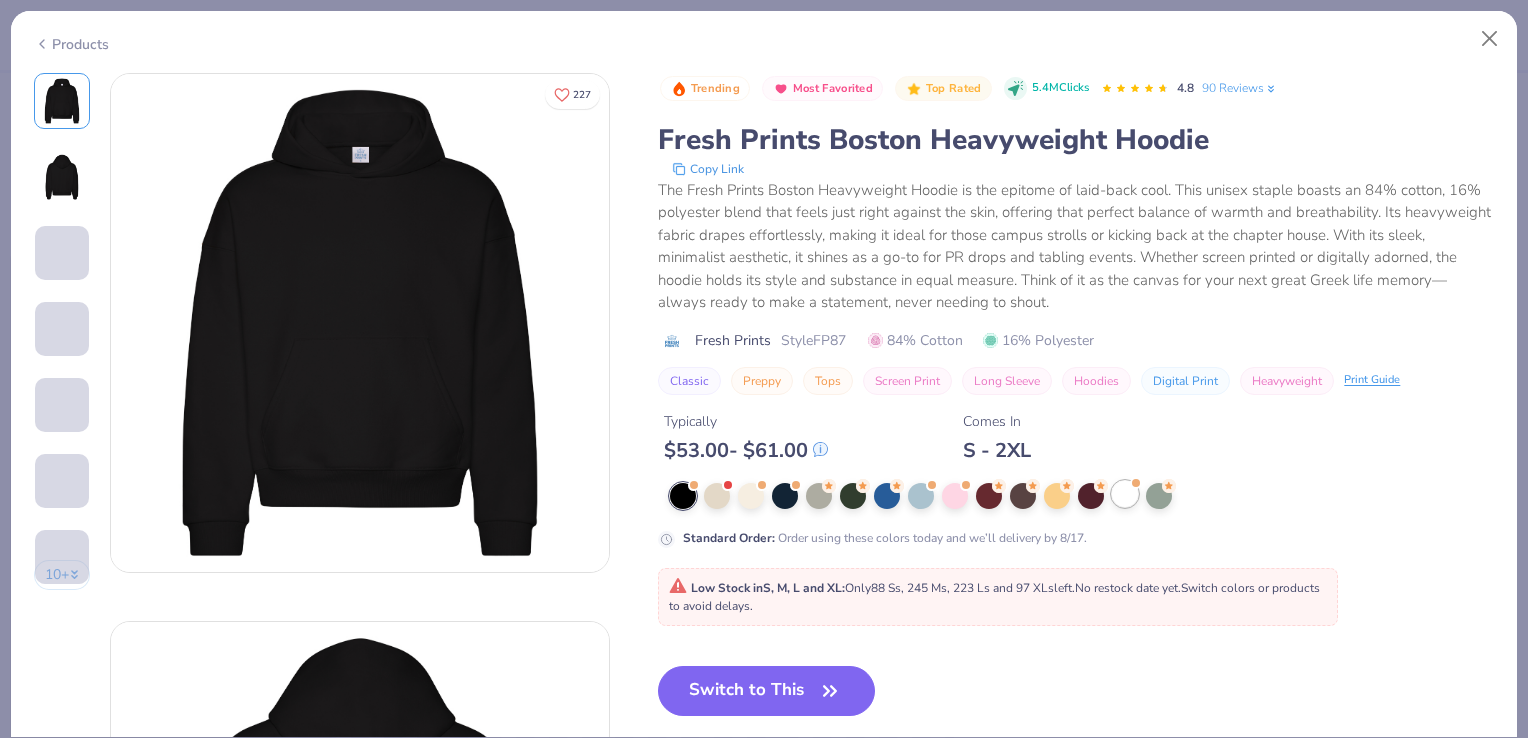 click at bounding box center [1125, 494] 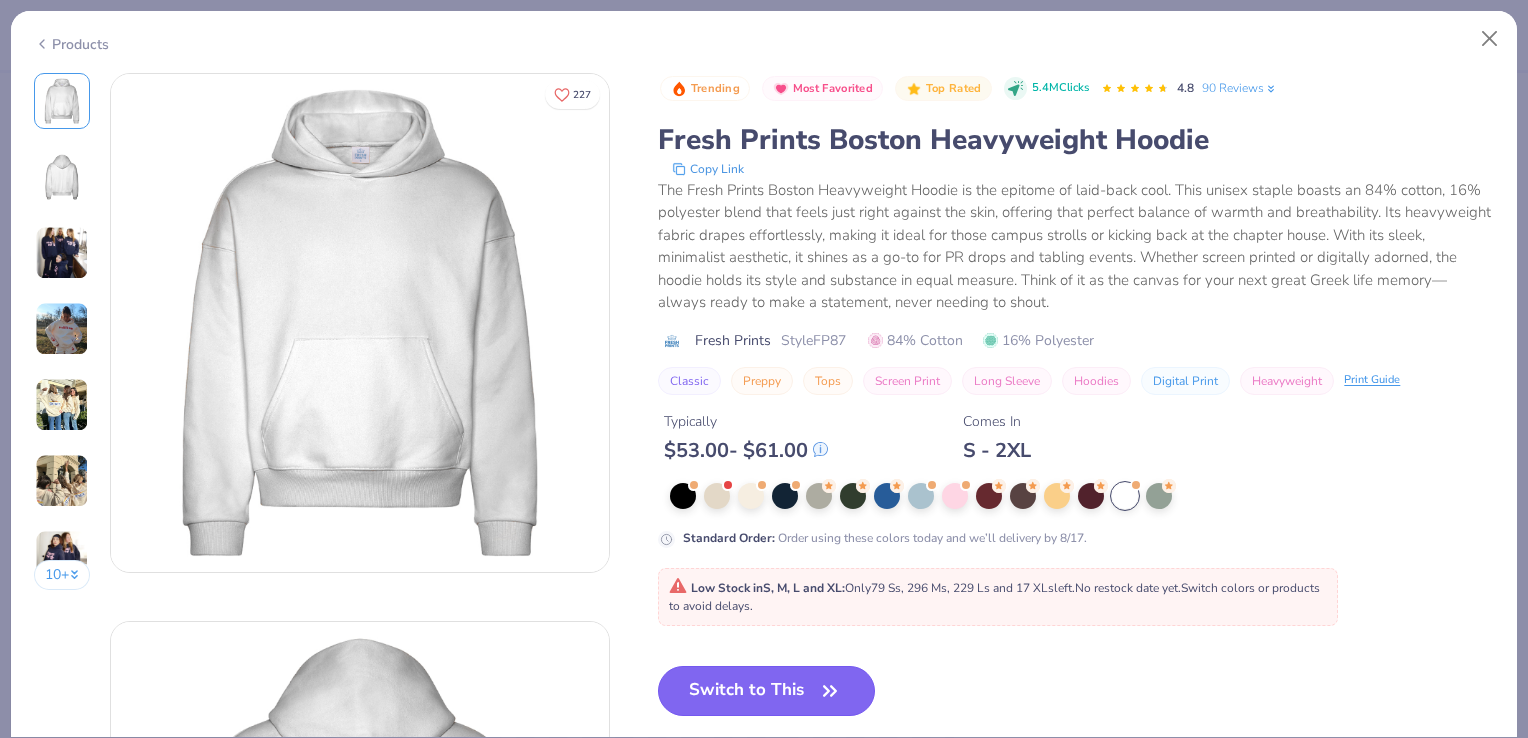 click on "Switch to This" at bounding box center [766, 691] 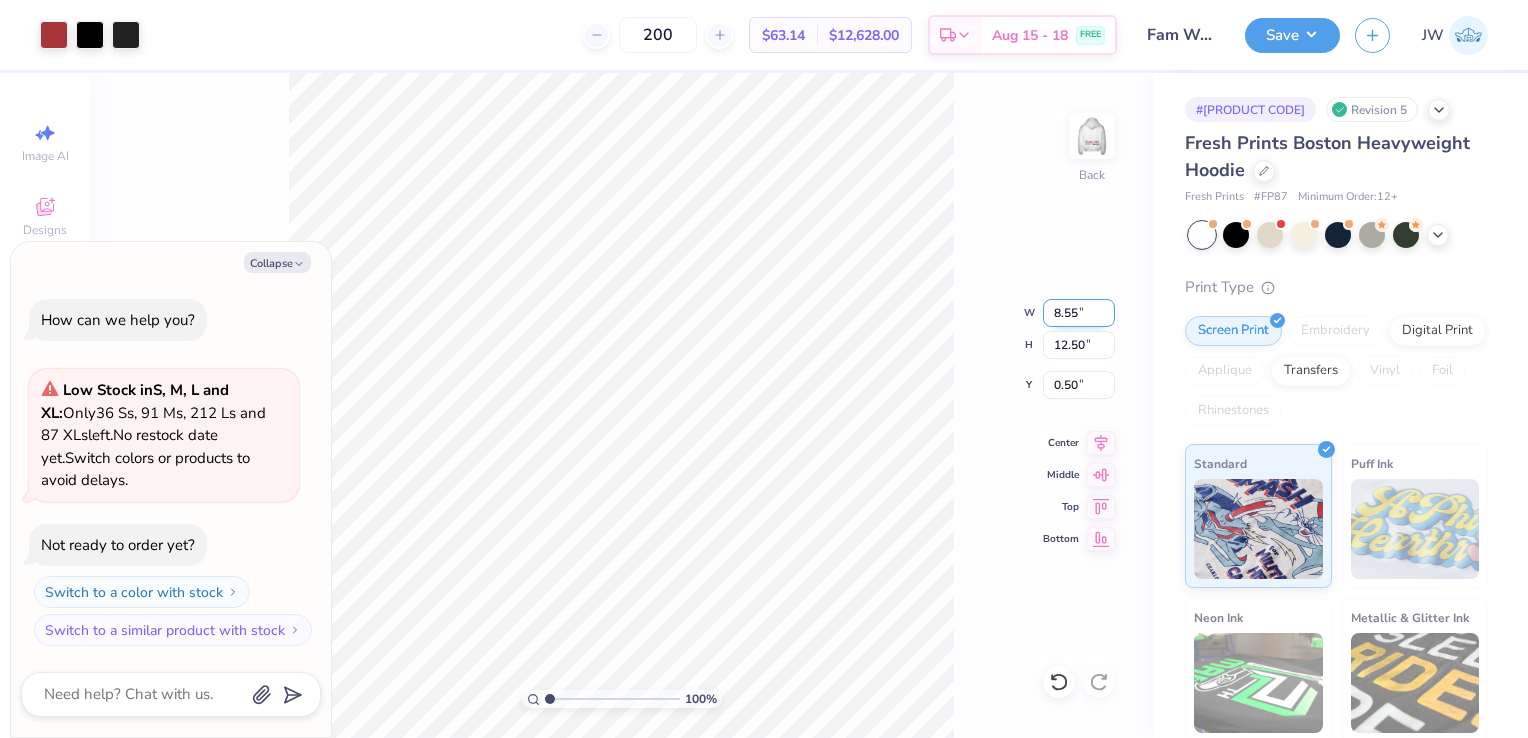 click on "100  % Back W 8.55 8.55 " H 12.50 12.50 " Y 0.50 0.50 " Center Middle Top Bottom" at bounding box center [621, 405] 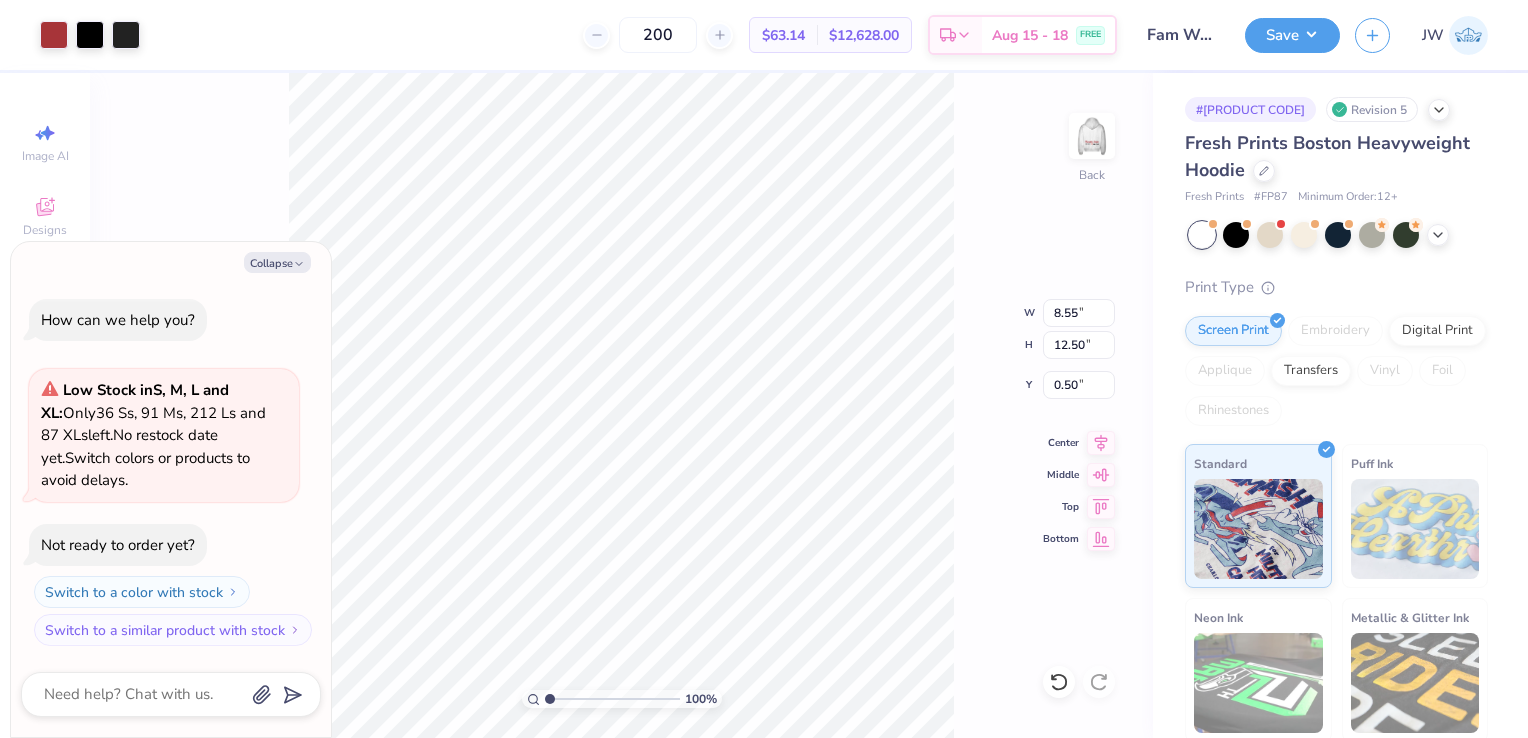 type on "x" 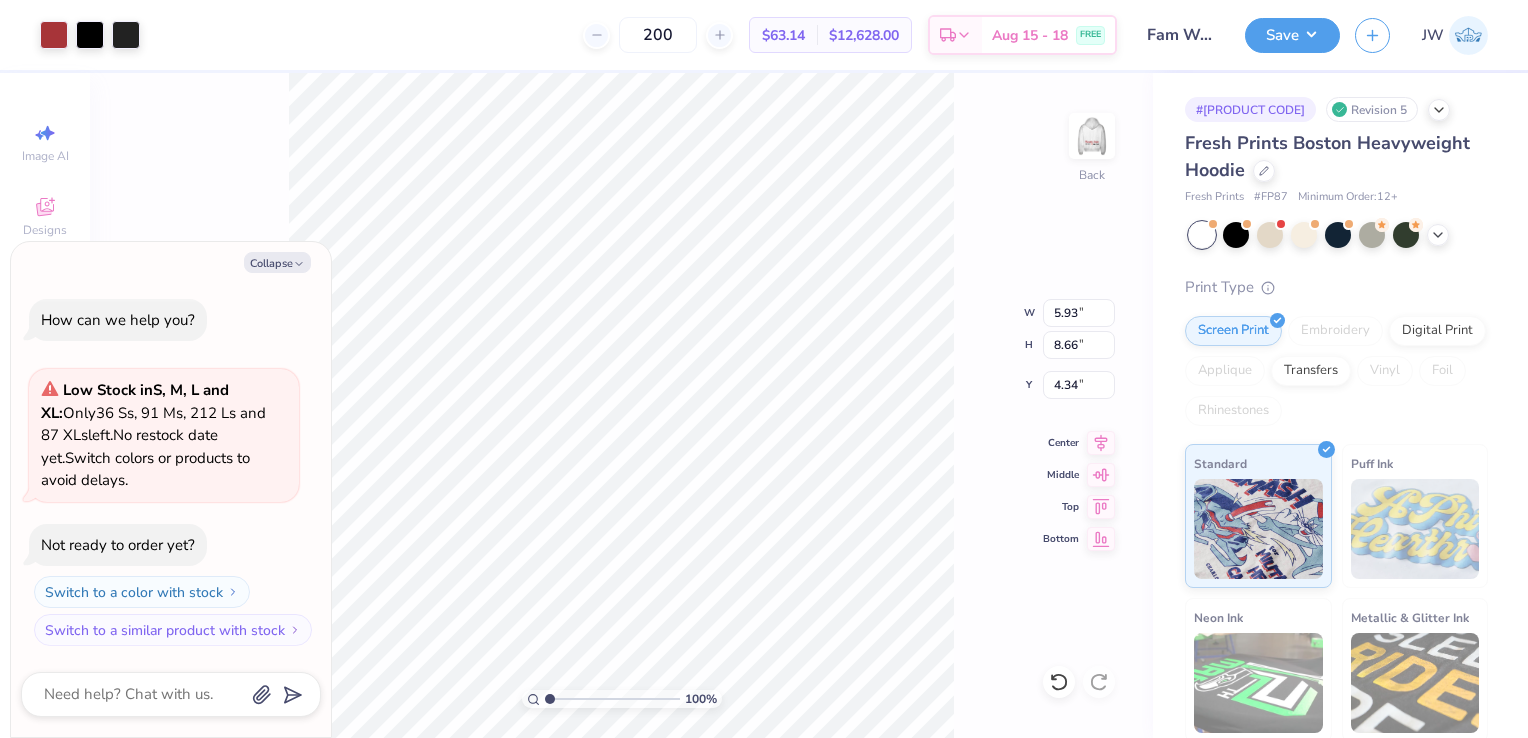 type on "x" 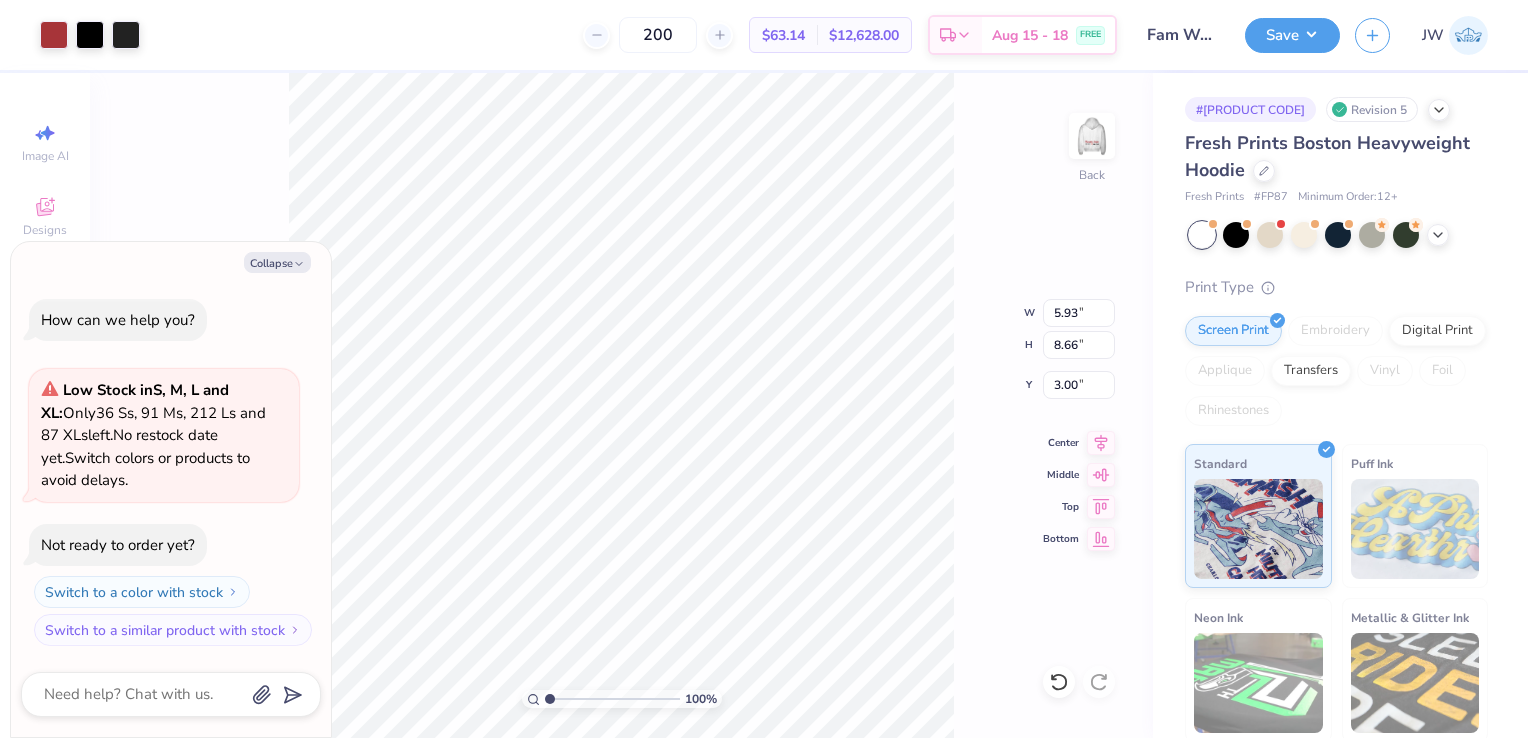 type on "x" 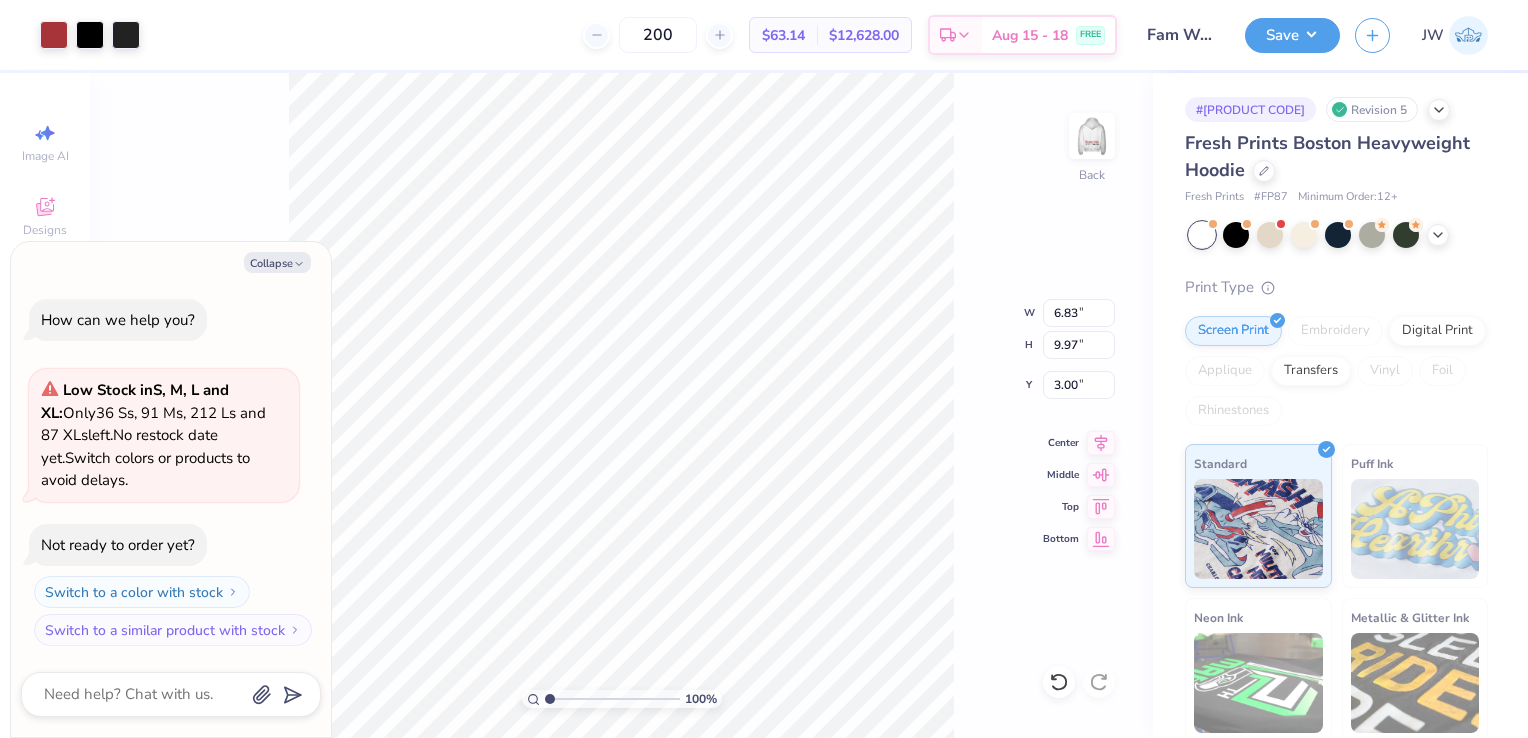 click on "100  % Back W 6.83 6.83 " H 9.97 9.97 " Y 3.00 3.00 " Center Middle Top Bottom" at bounding box center [621, 405] 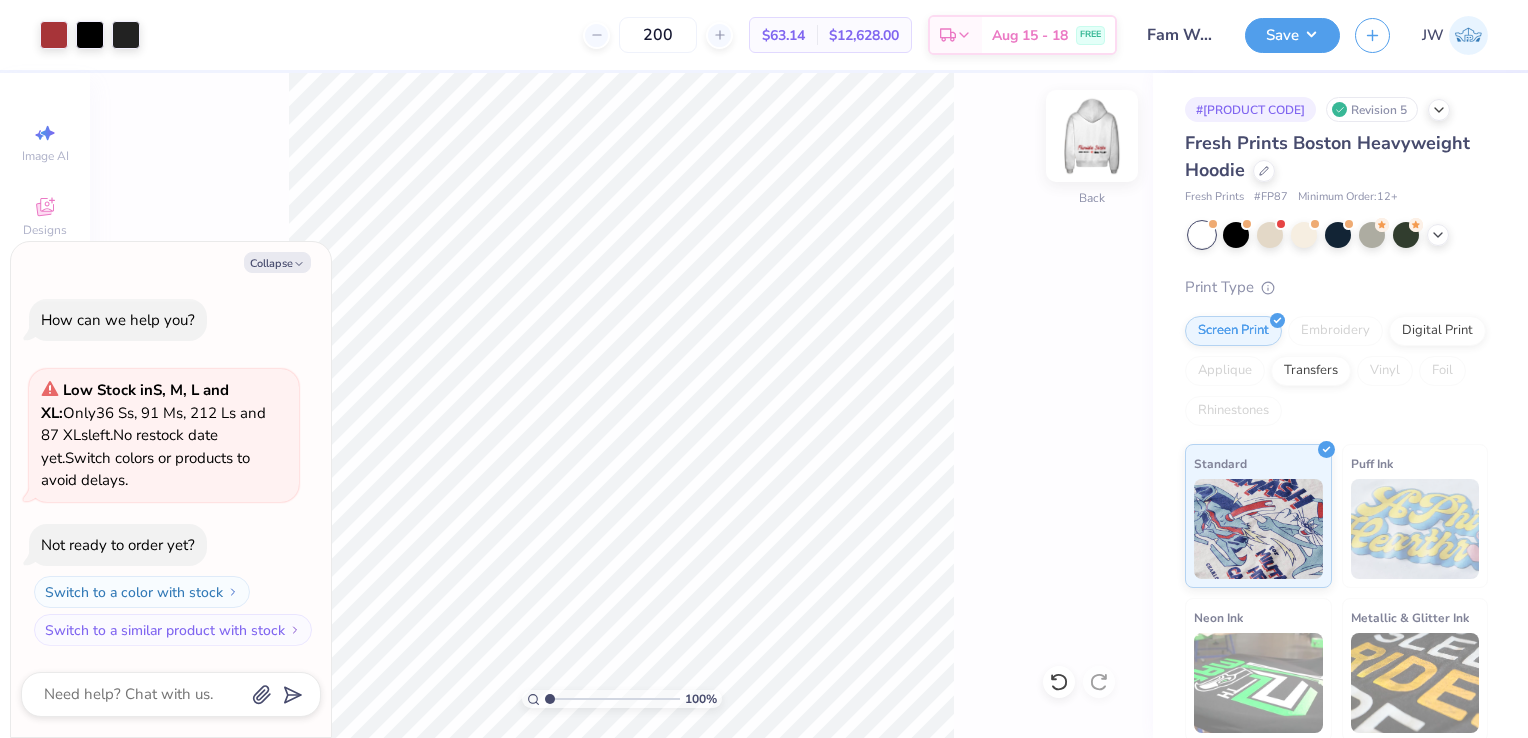 click at bounding box center [1092, 136] 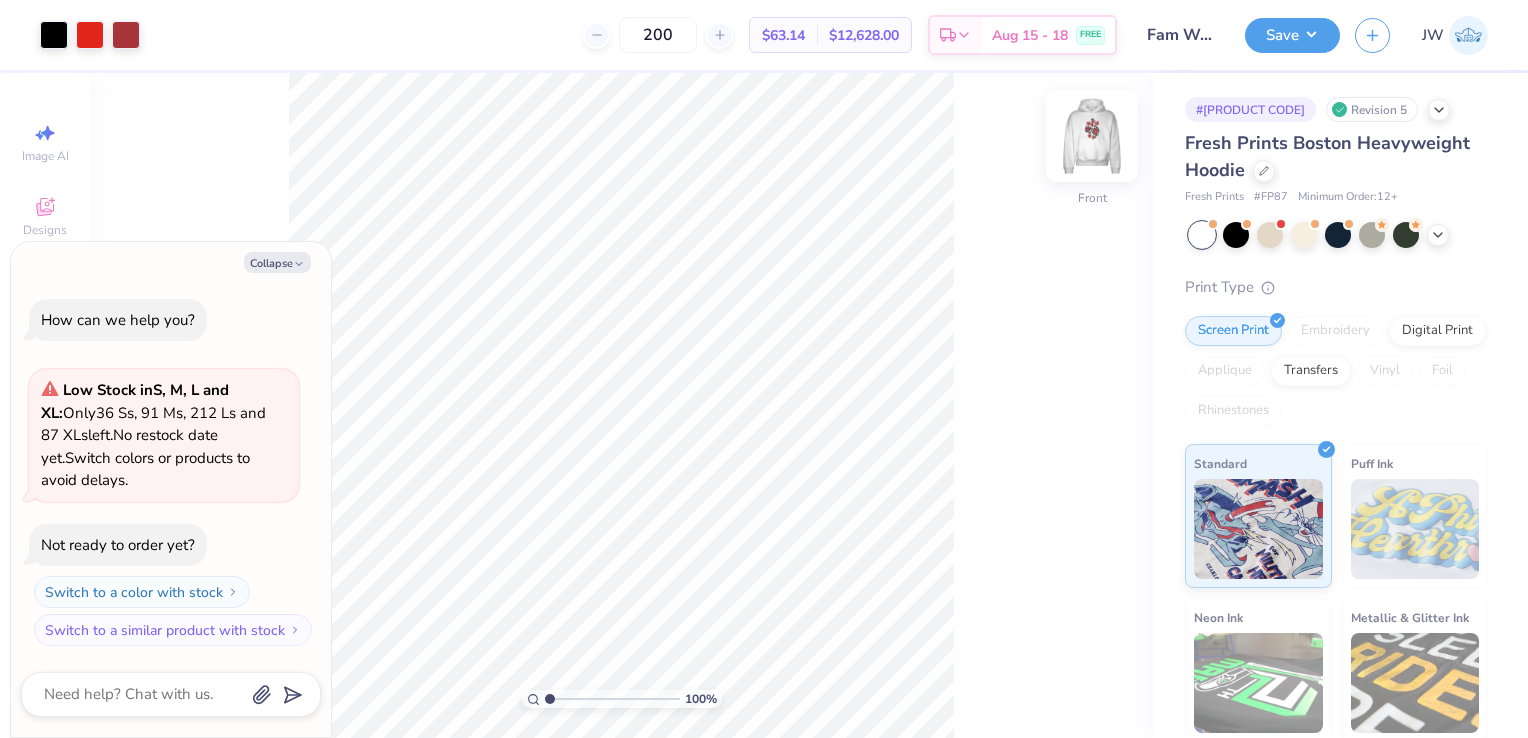 click at bounding box center [1092, 136] 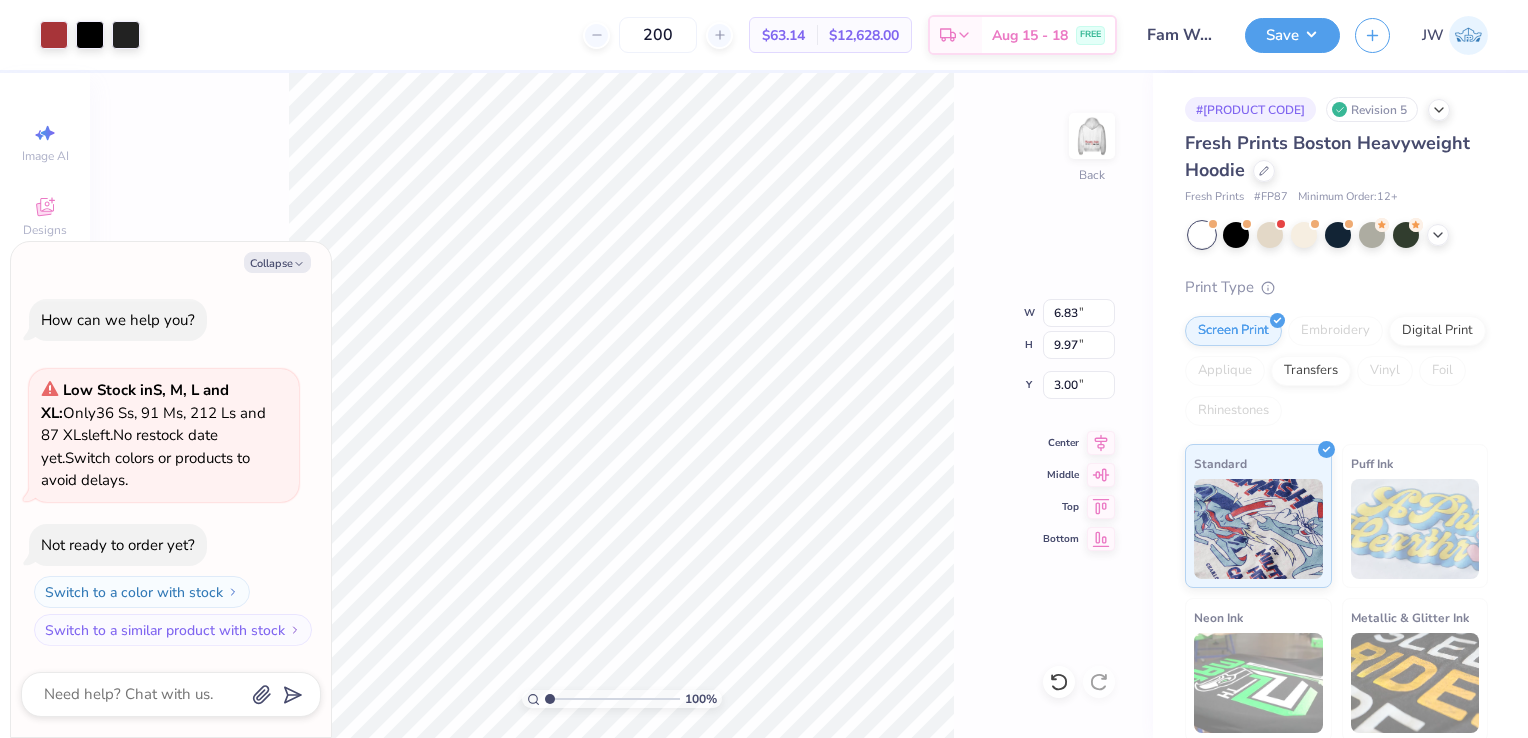 type on "x" 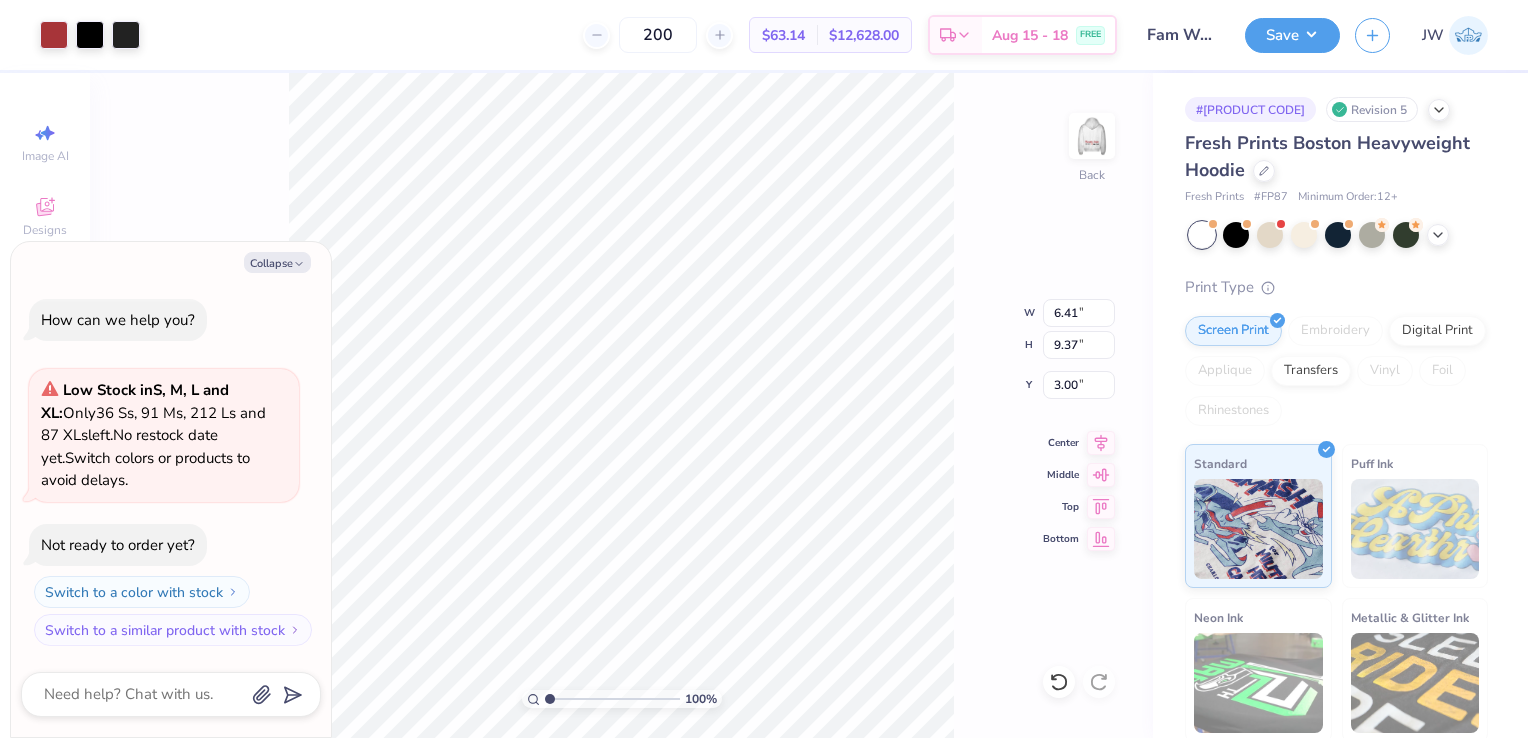 type on "x" 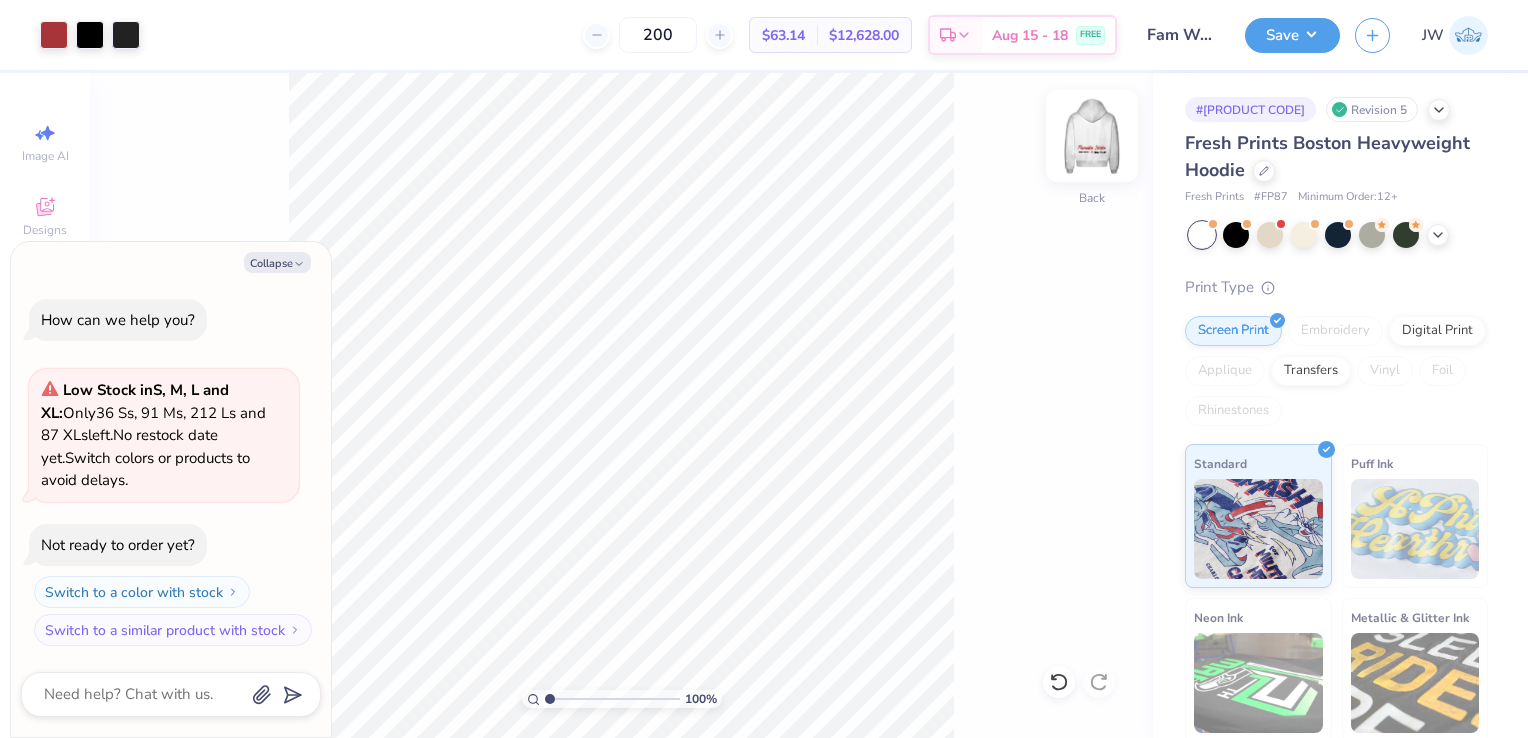 click at bounding box center (1092, 136) 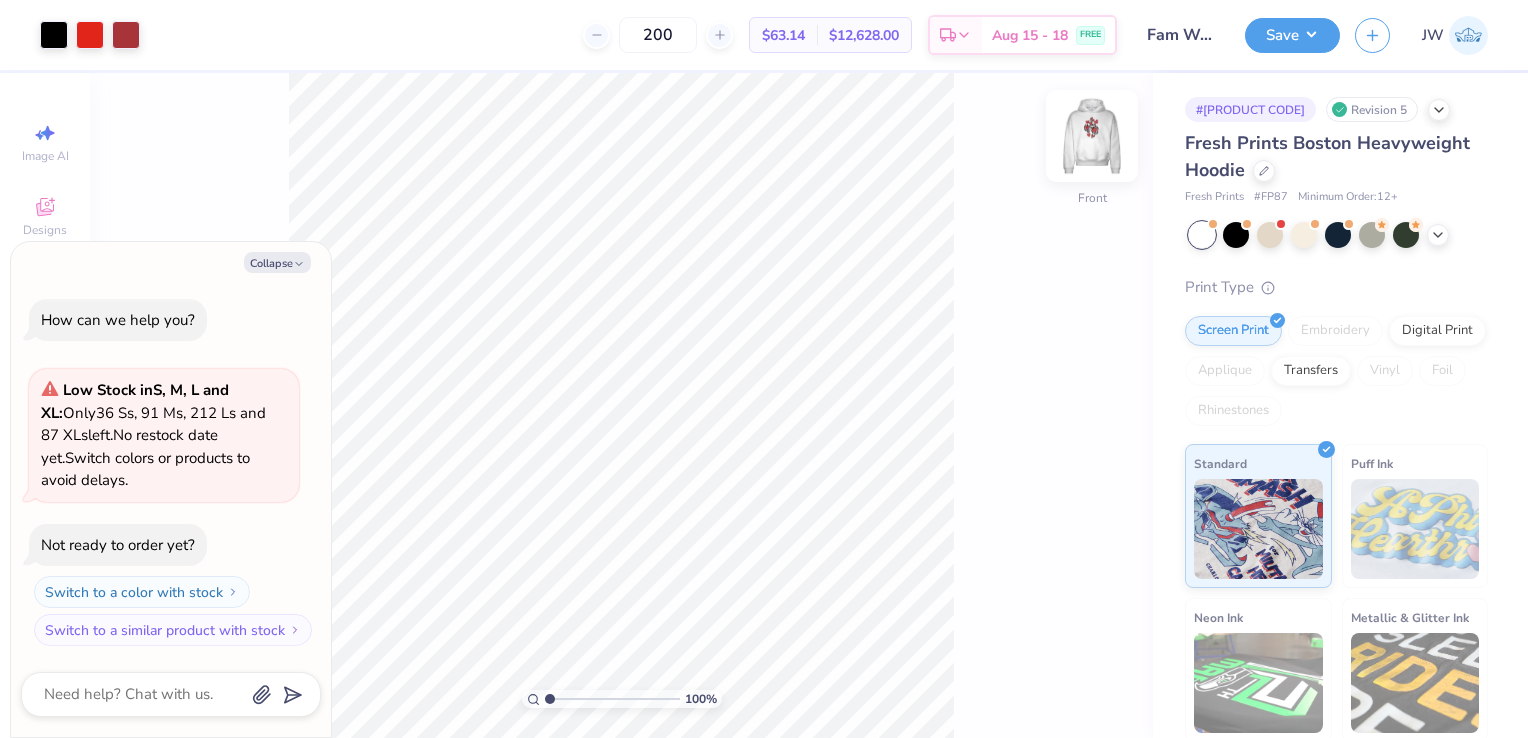 click at bounding box center [1092, 136] 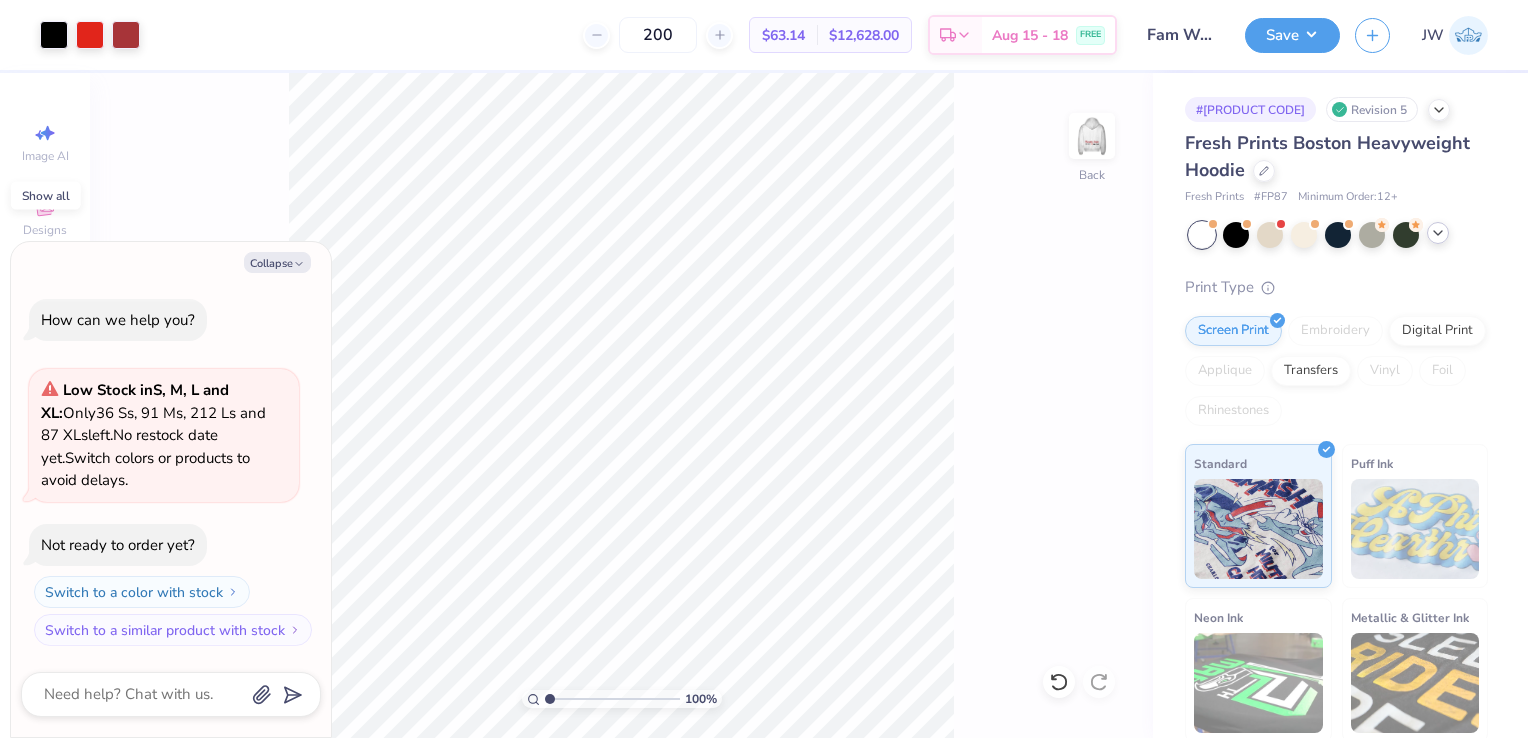 click 